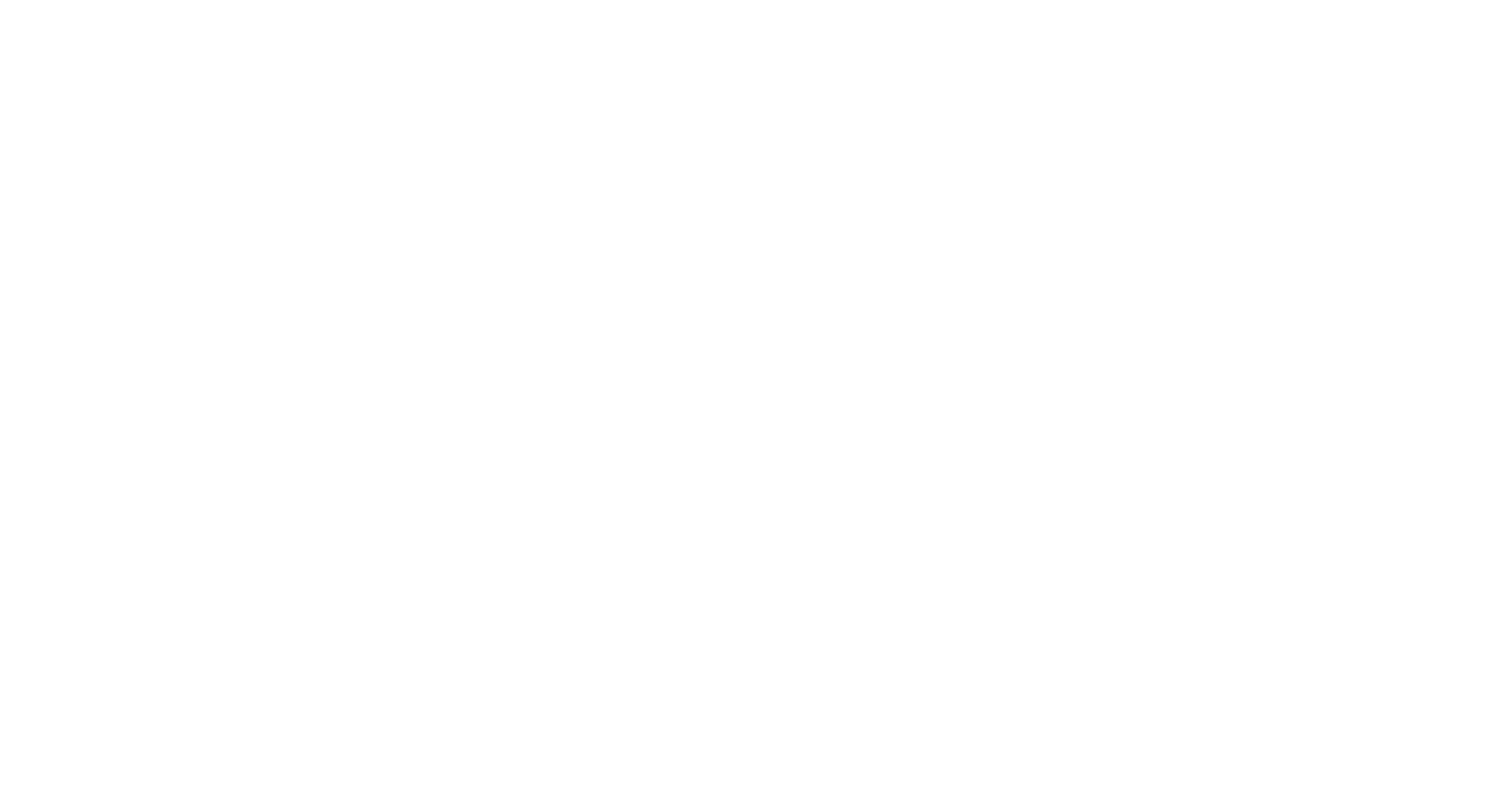 scroll, scrollTop: 0, scrollLeft: 0, axis: both 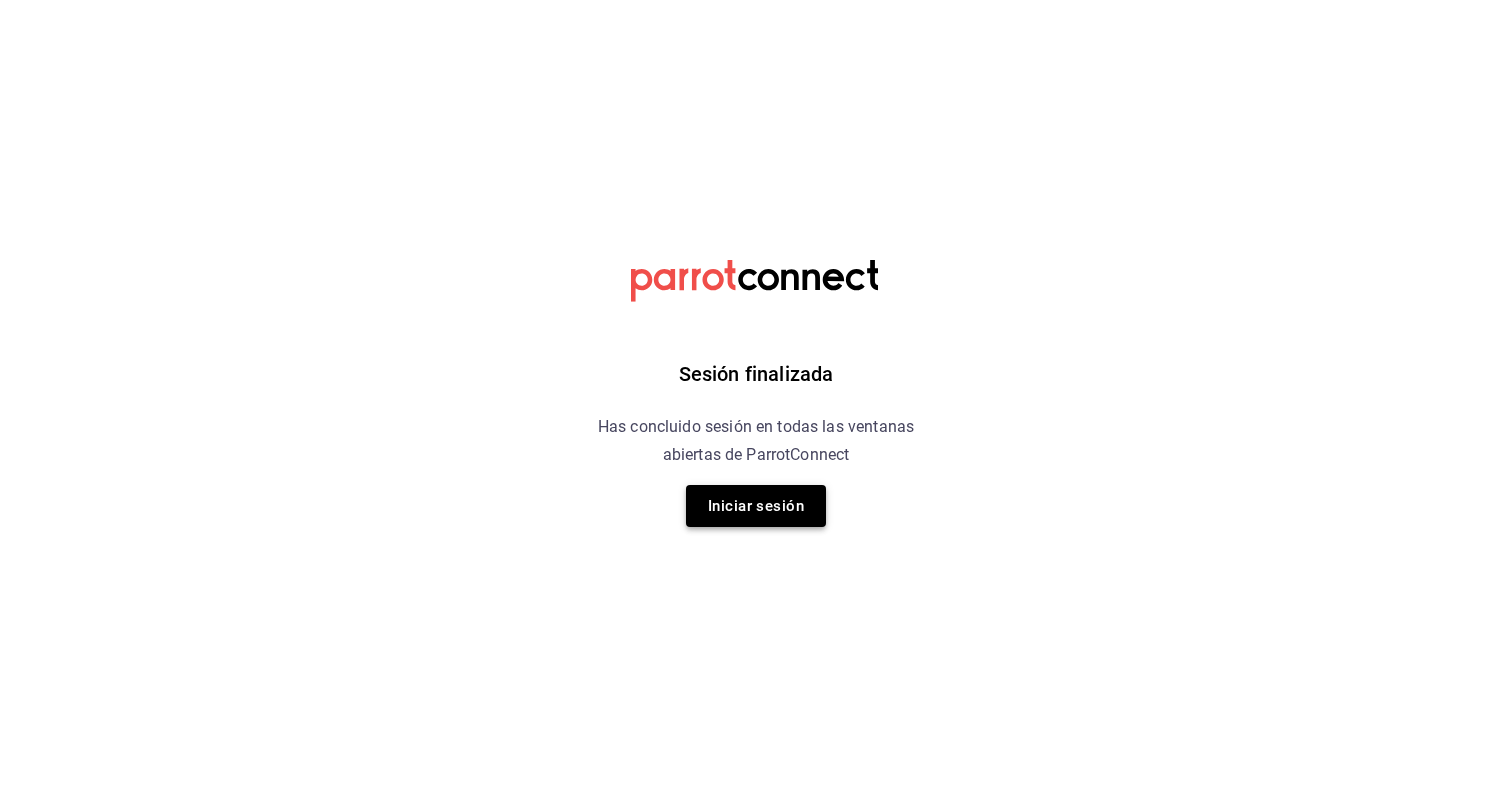 click on "Iniciar sesión" at bounding box center [756, 506] 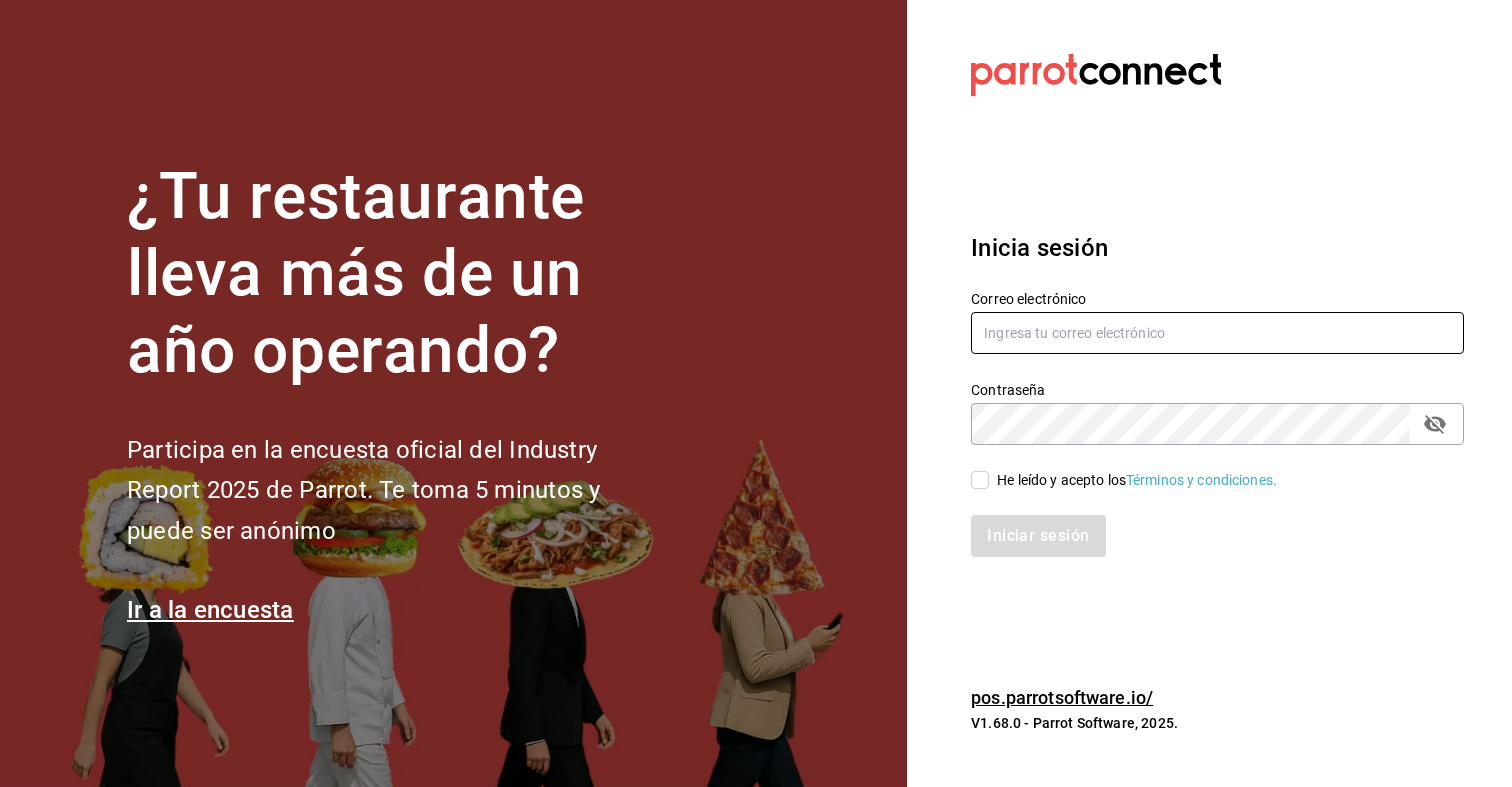 click at bounding box center (1217, 333) 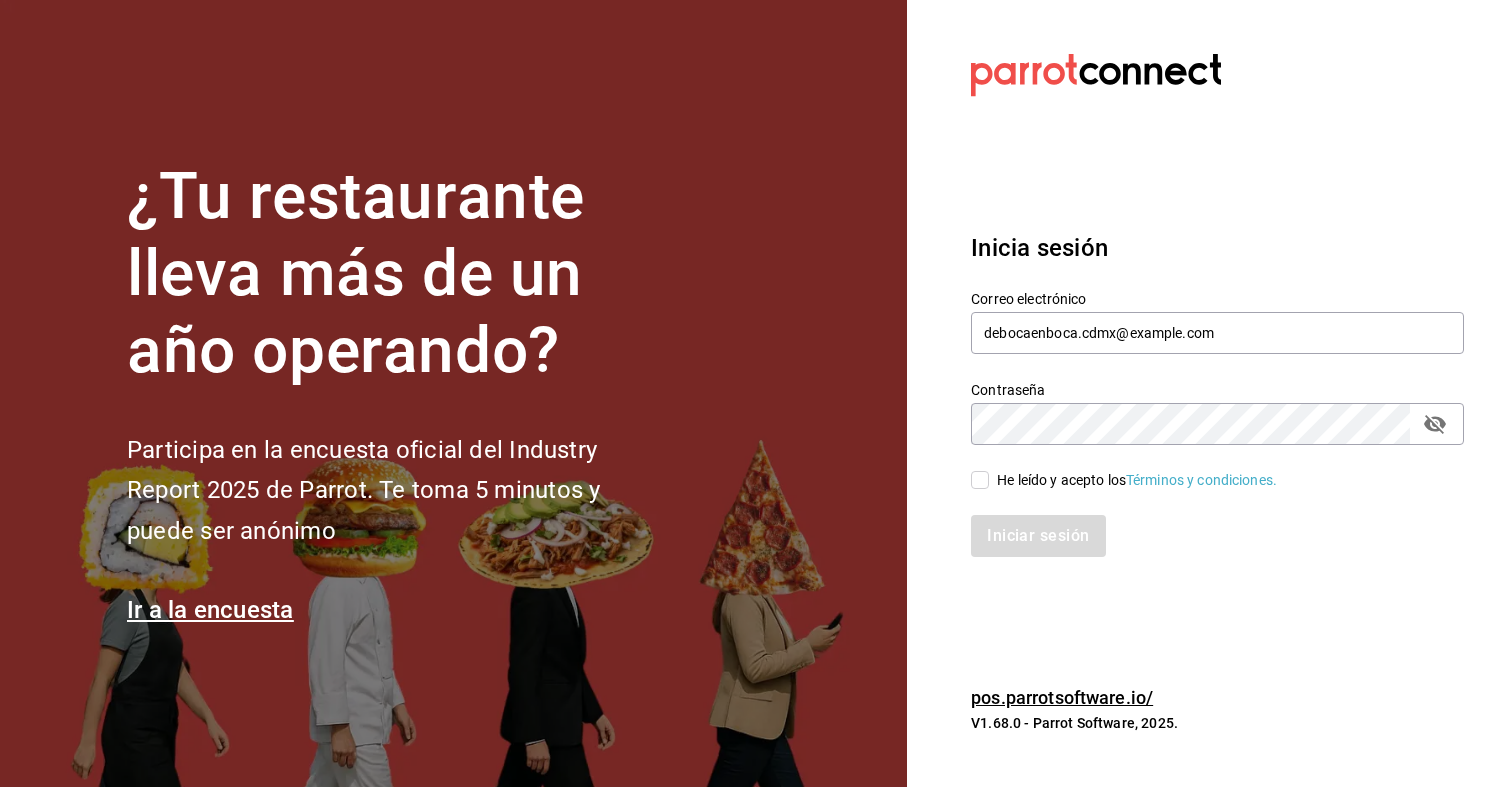 click on "He leído y acepto los  Términos y condiciones." at bounding box center [980, 480] 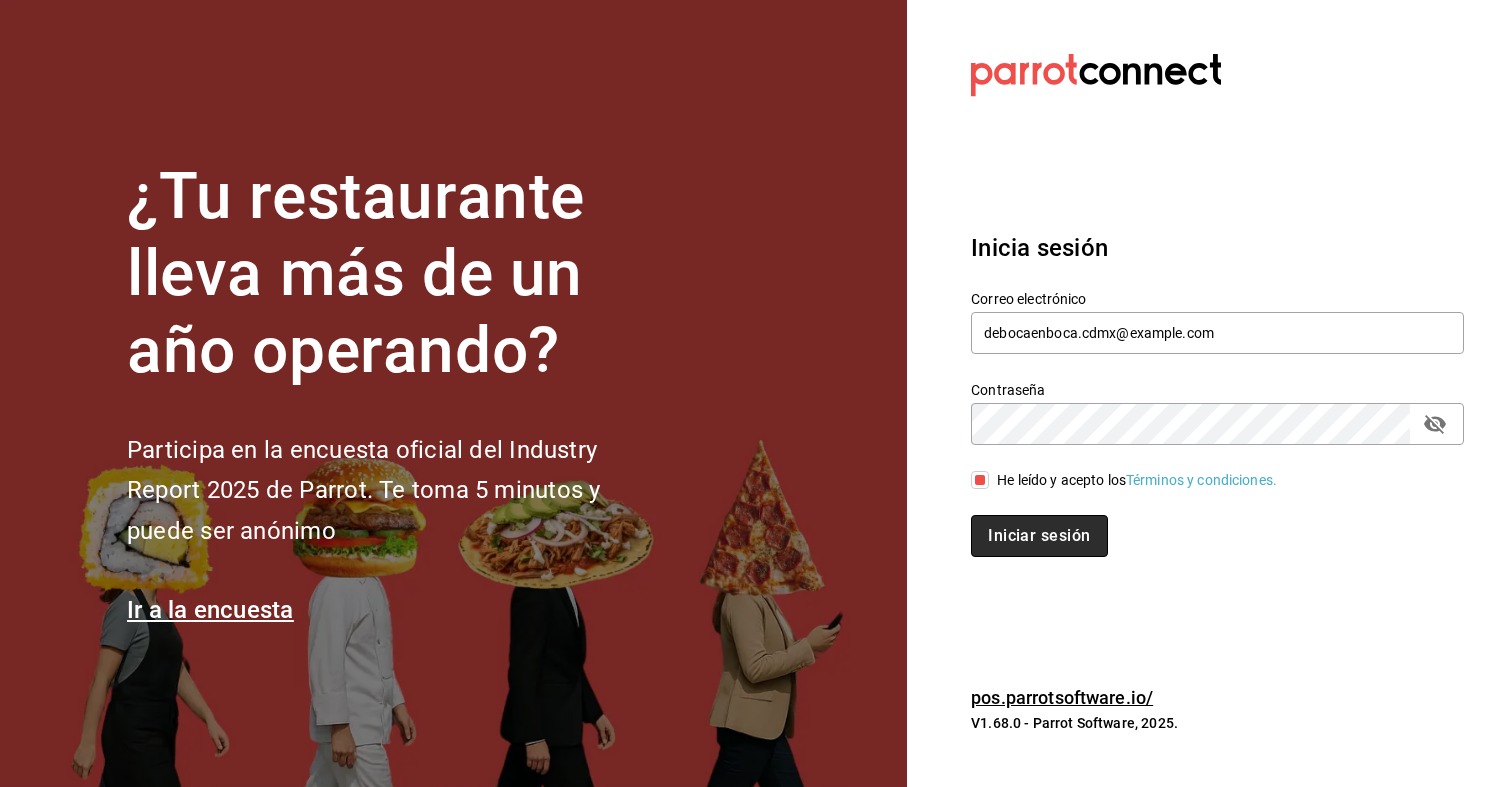 click on "Iniciar sesión" at bounding box center (1039, 536) 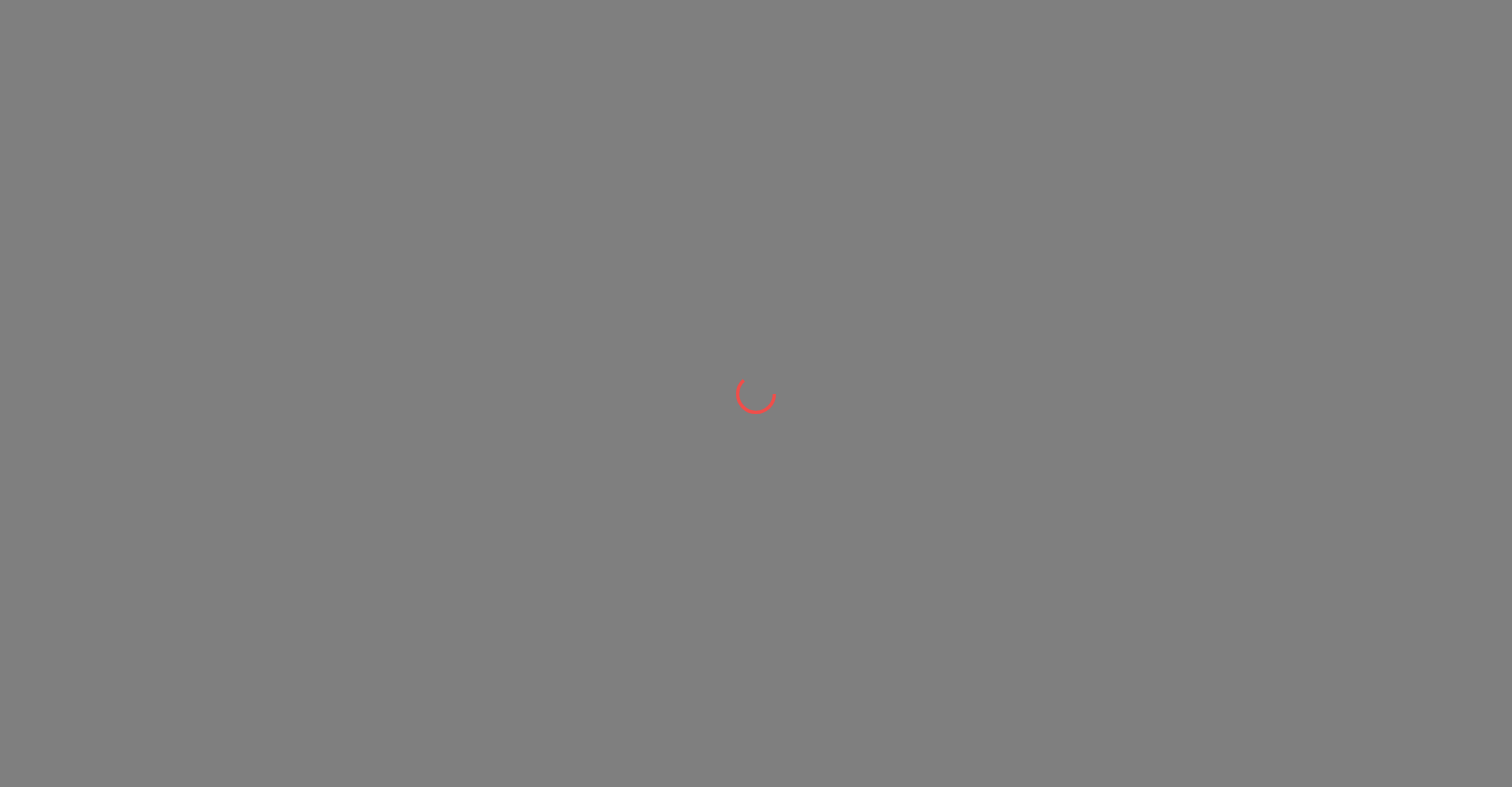 scroll, scrollTop: 0, scrollLeft: 0, axis: both 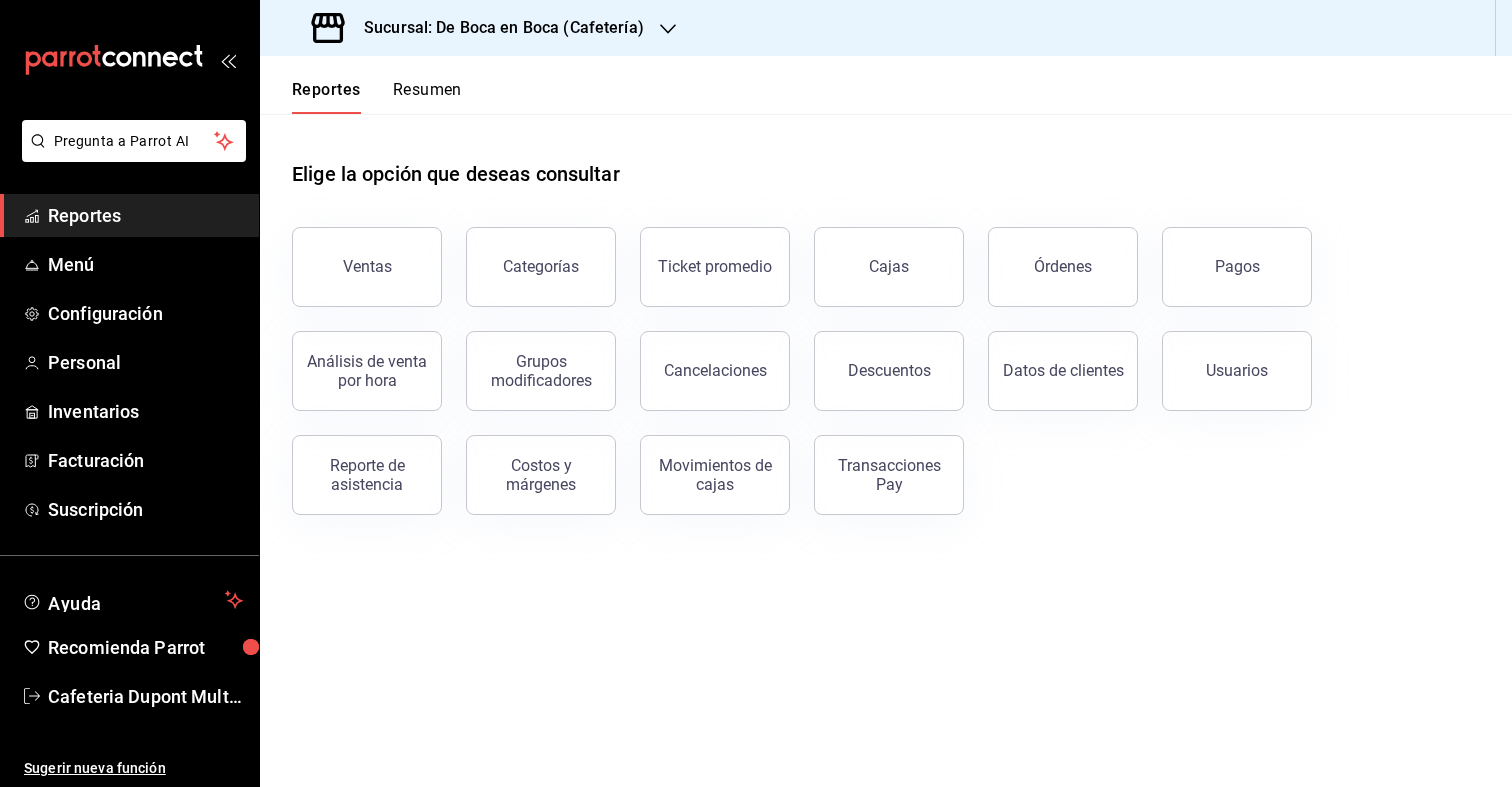 click on "Sucursal: De Boca en Boca (Cafetería)" at bounding box center (496, 28) 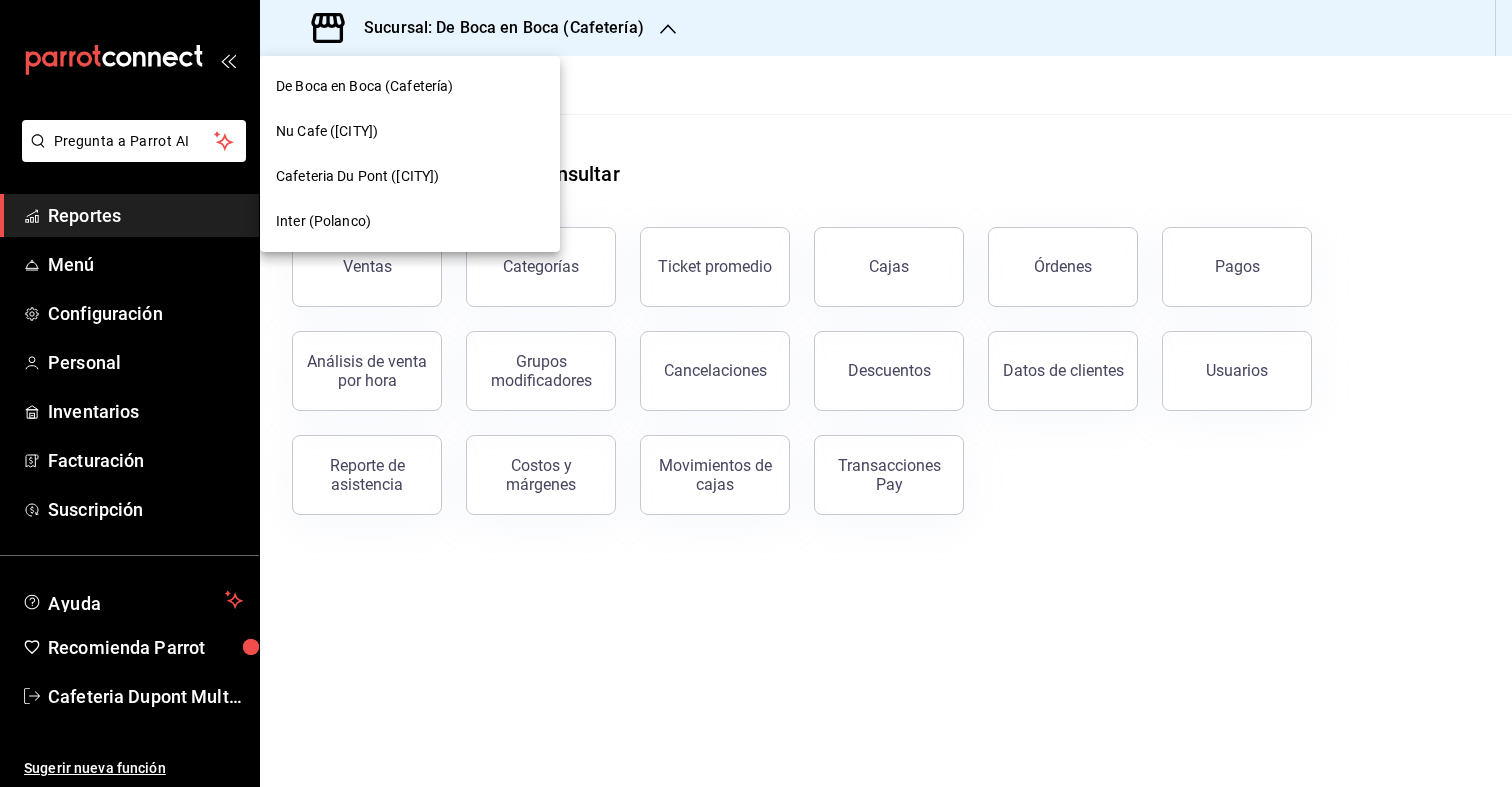 click on "Nu Cafe ([CITY])" at bounding box center (327, 131) 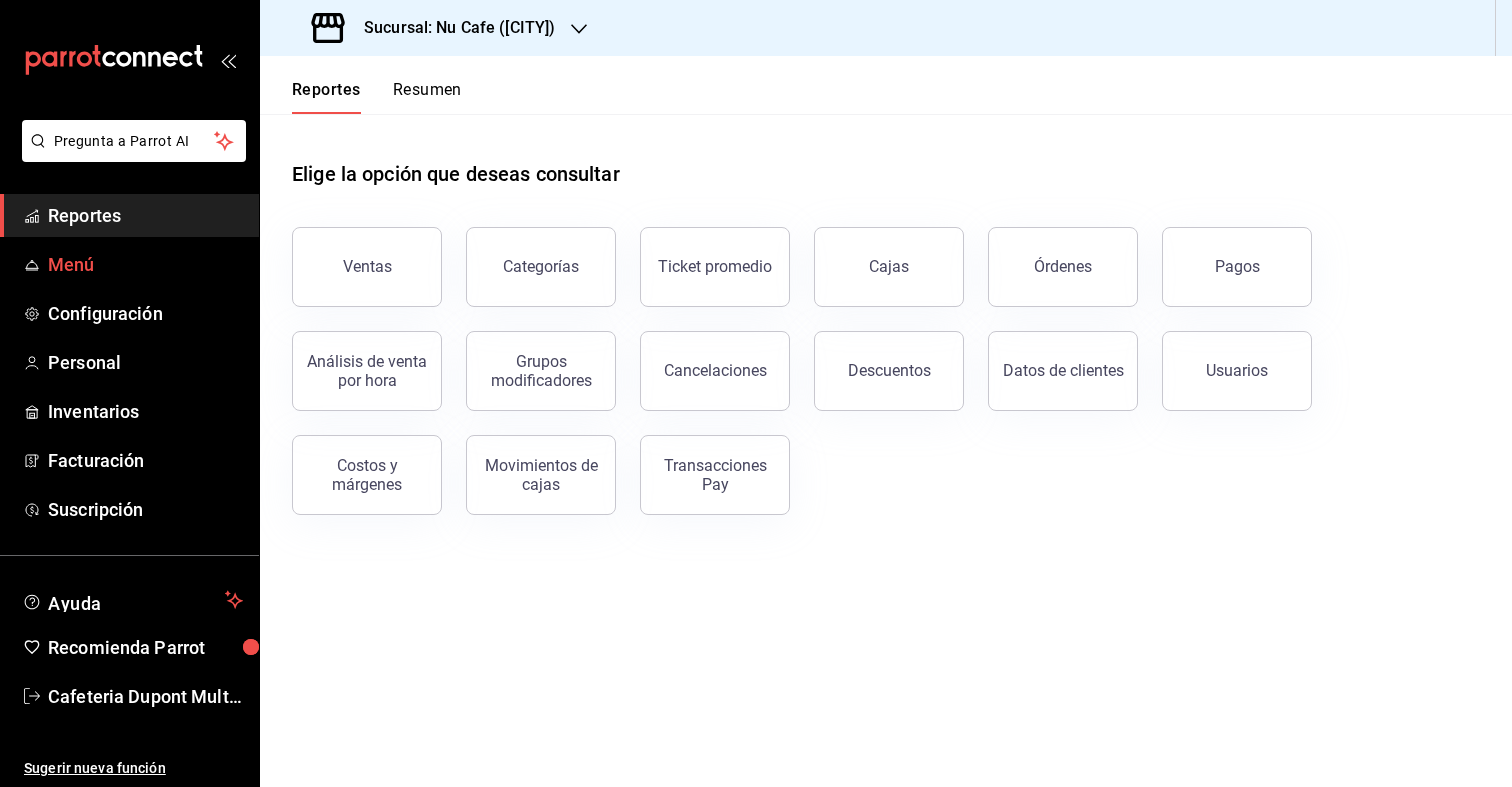 click on "Menú" at bounding box center (129, 264) 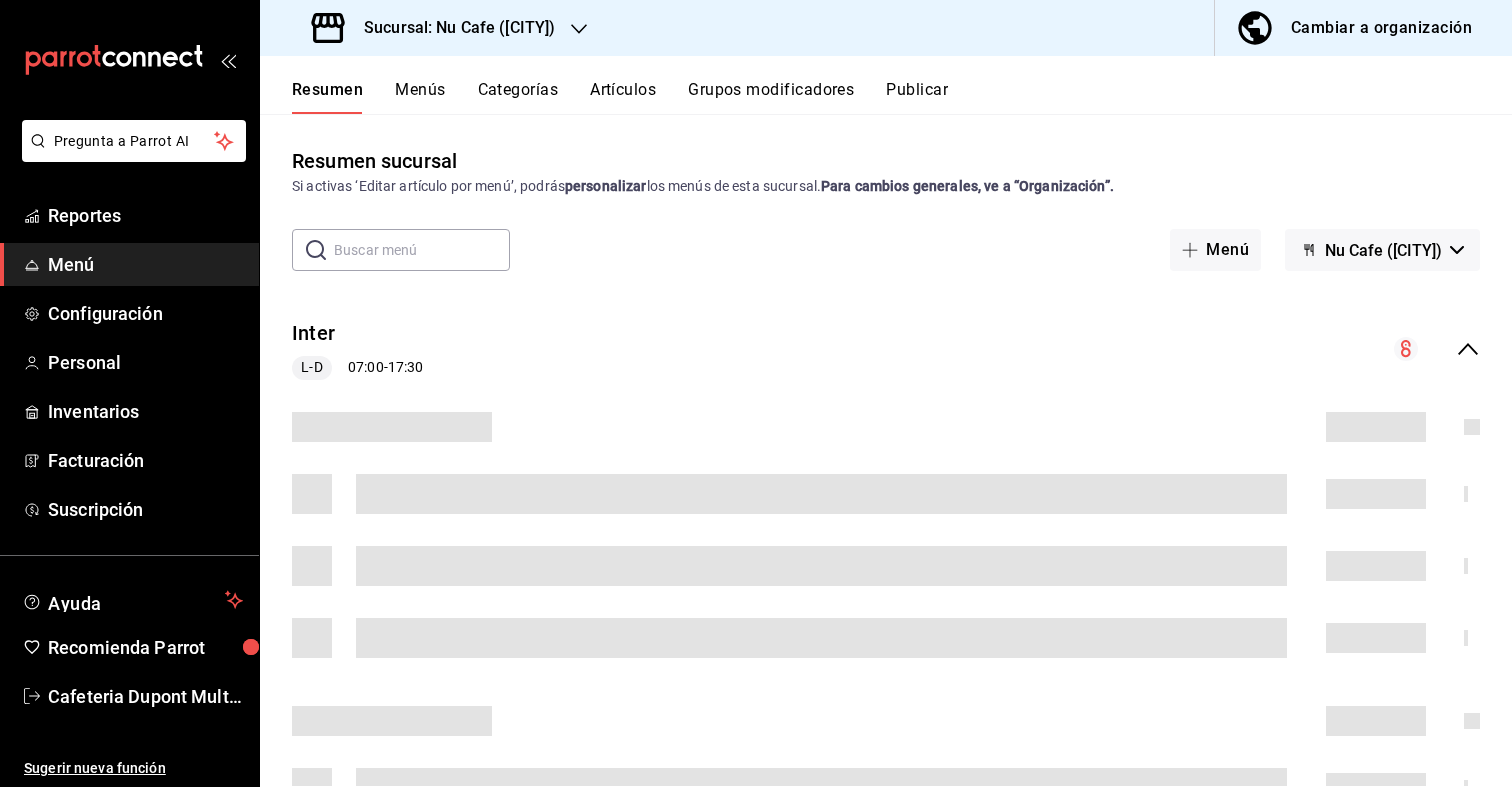 click on "Artículos" at bounding box center (623, 97) 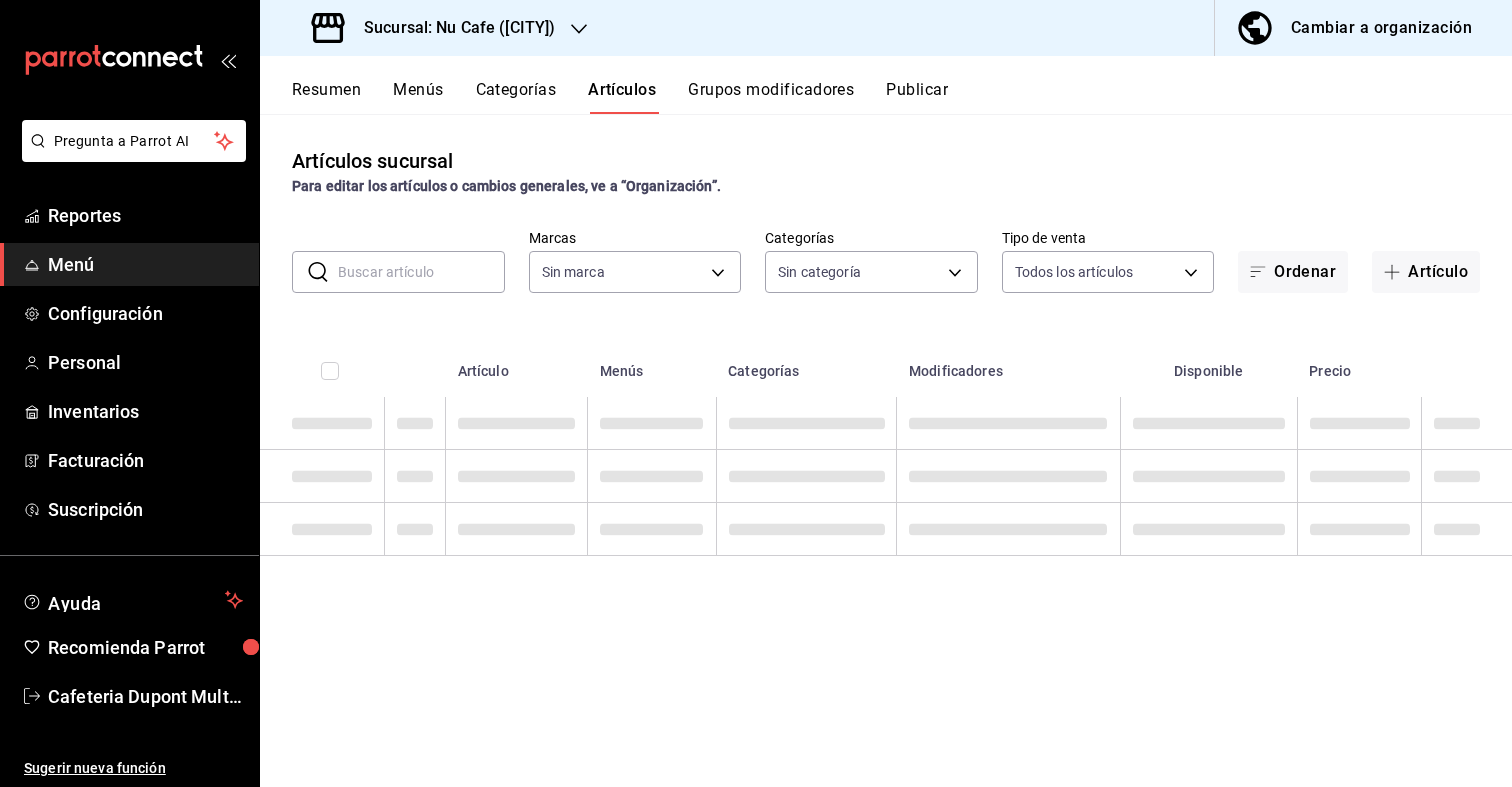 type on "0eed2892-7b63-413a-8f7e-1edbe76bc373" 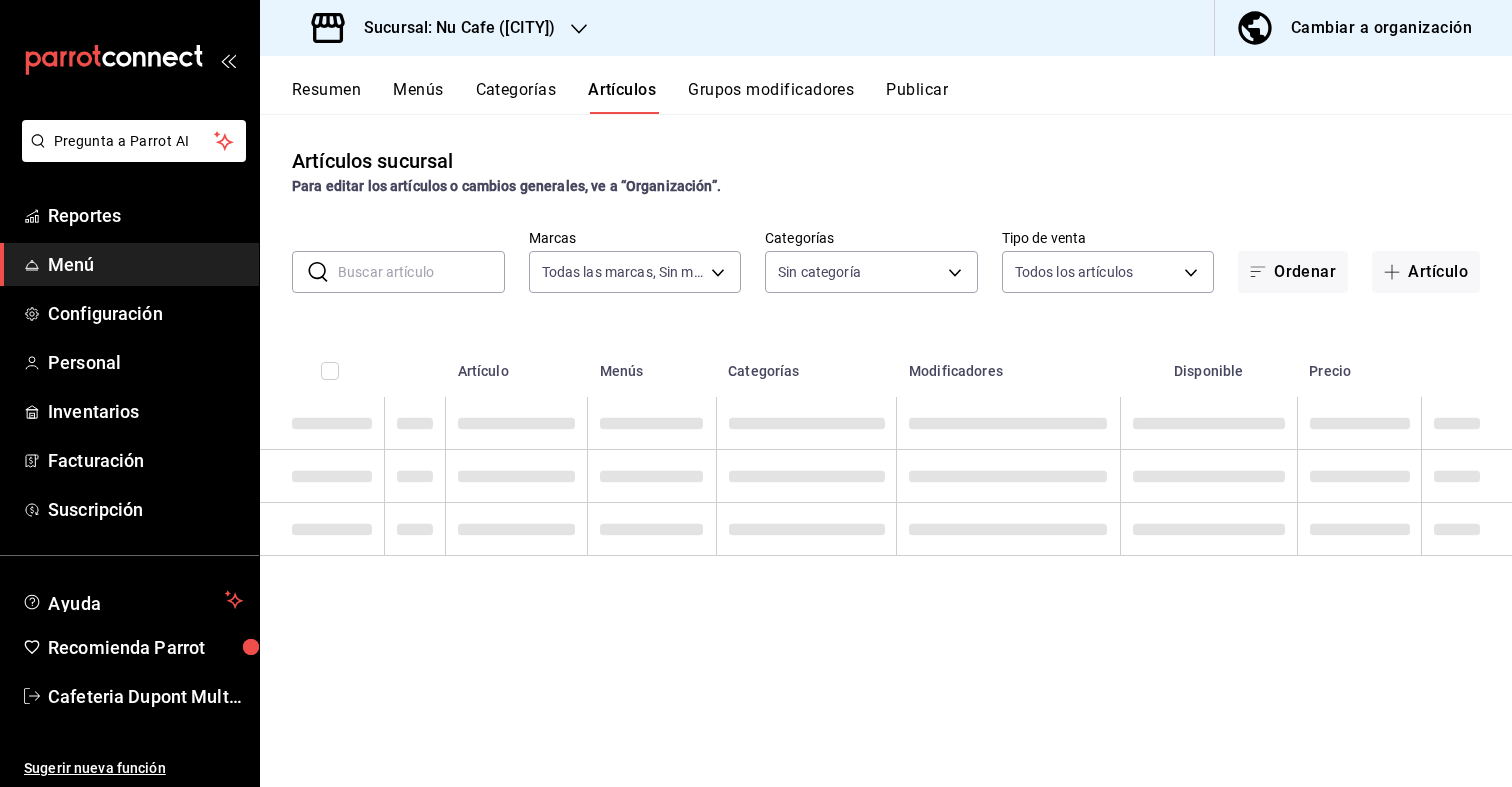 click at bounding box center [421, 272] 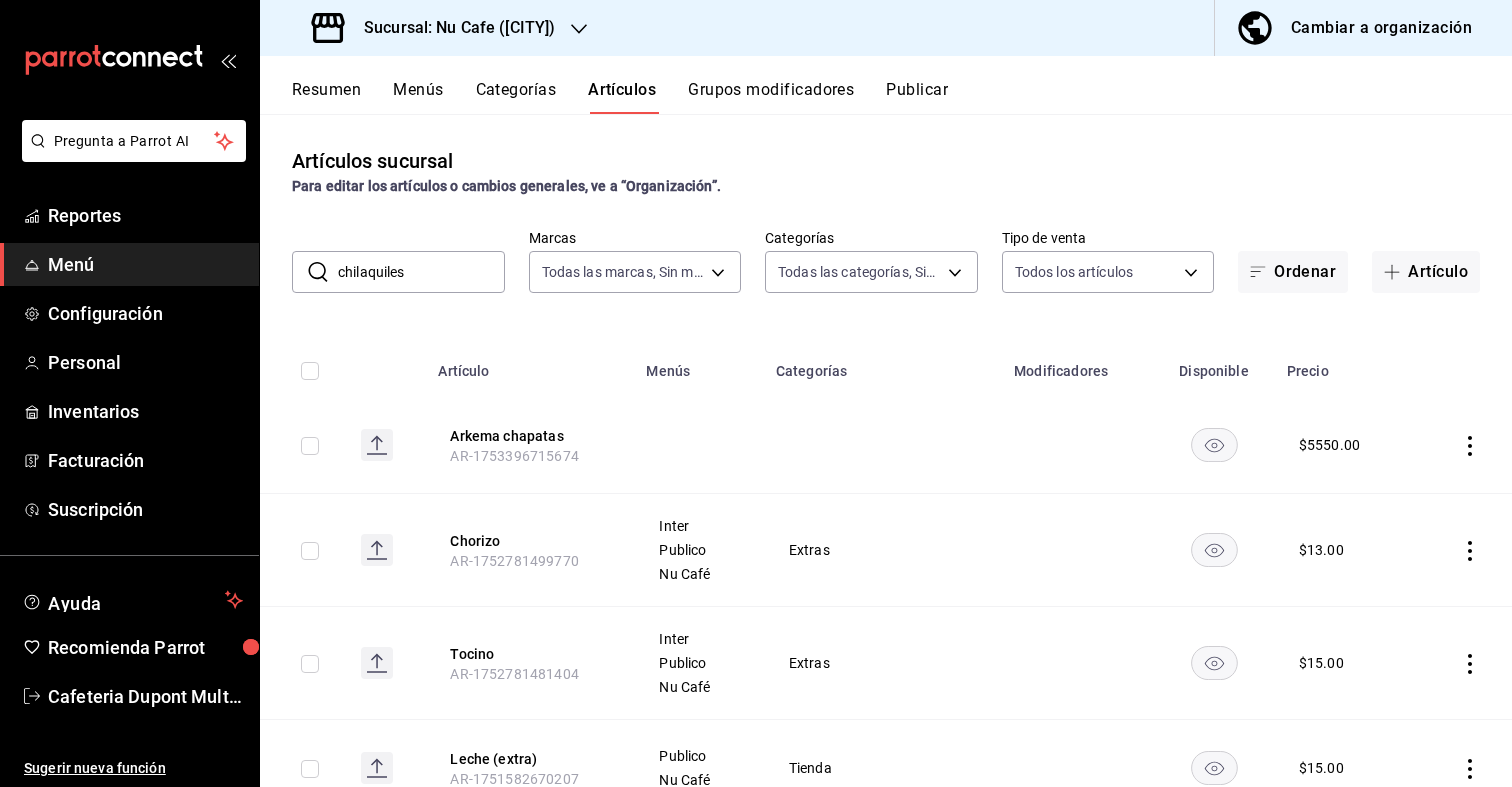 type on "chilaquiles" 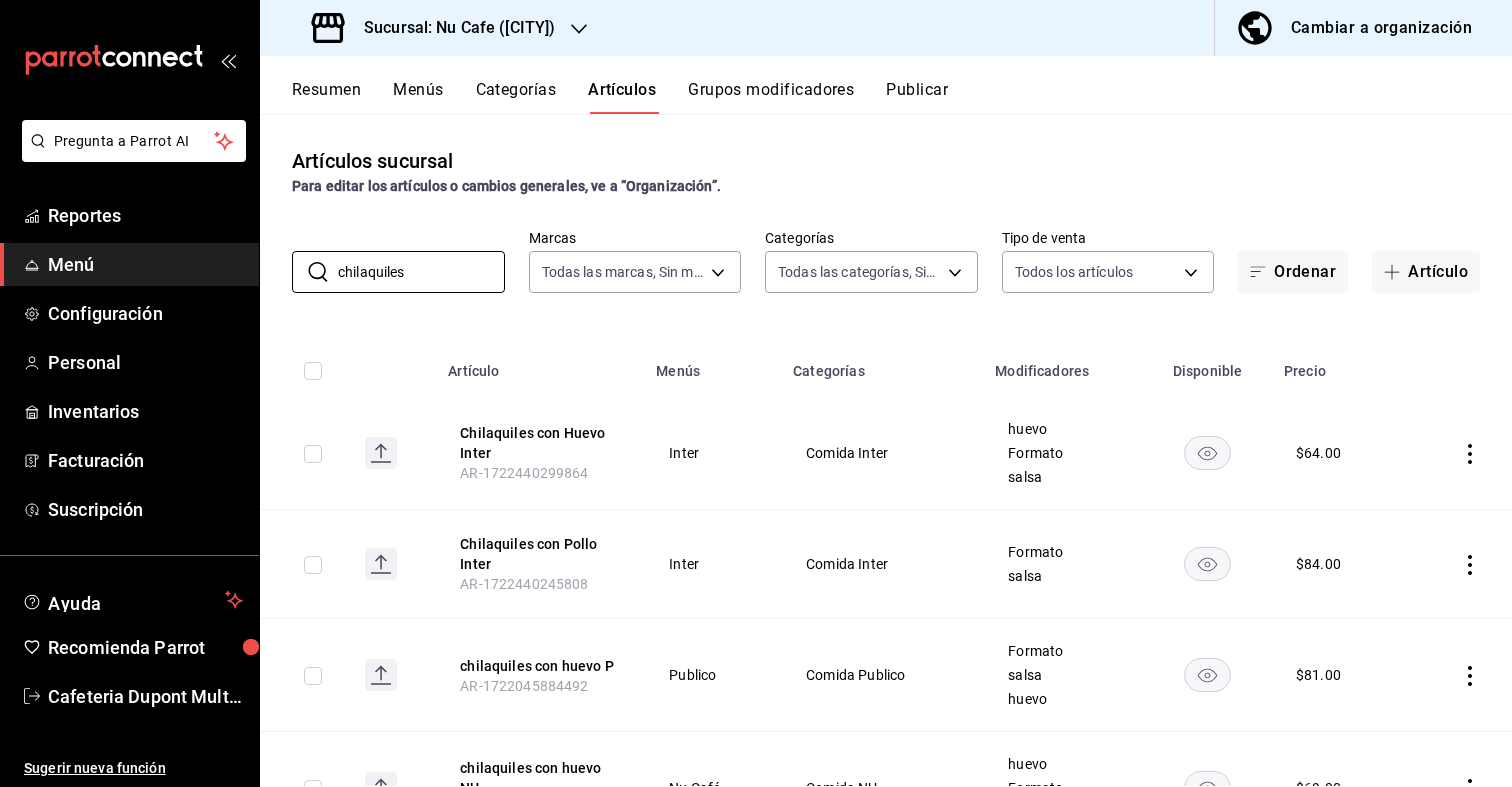 scroll, scrollTop: 65, scrollLeft: 0, axis: vertical 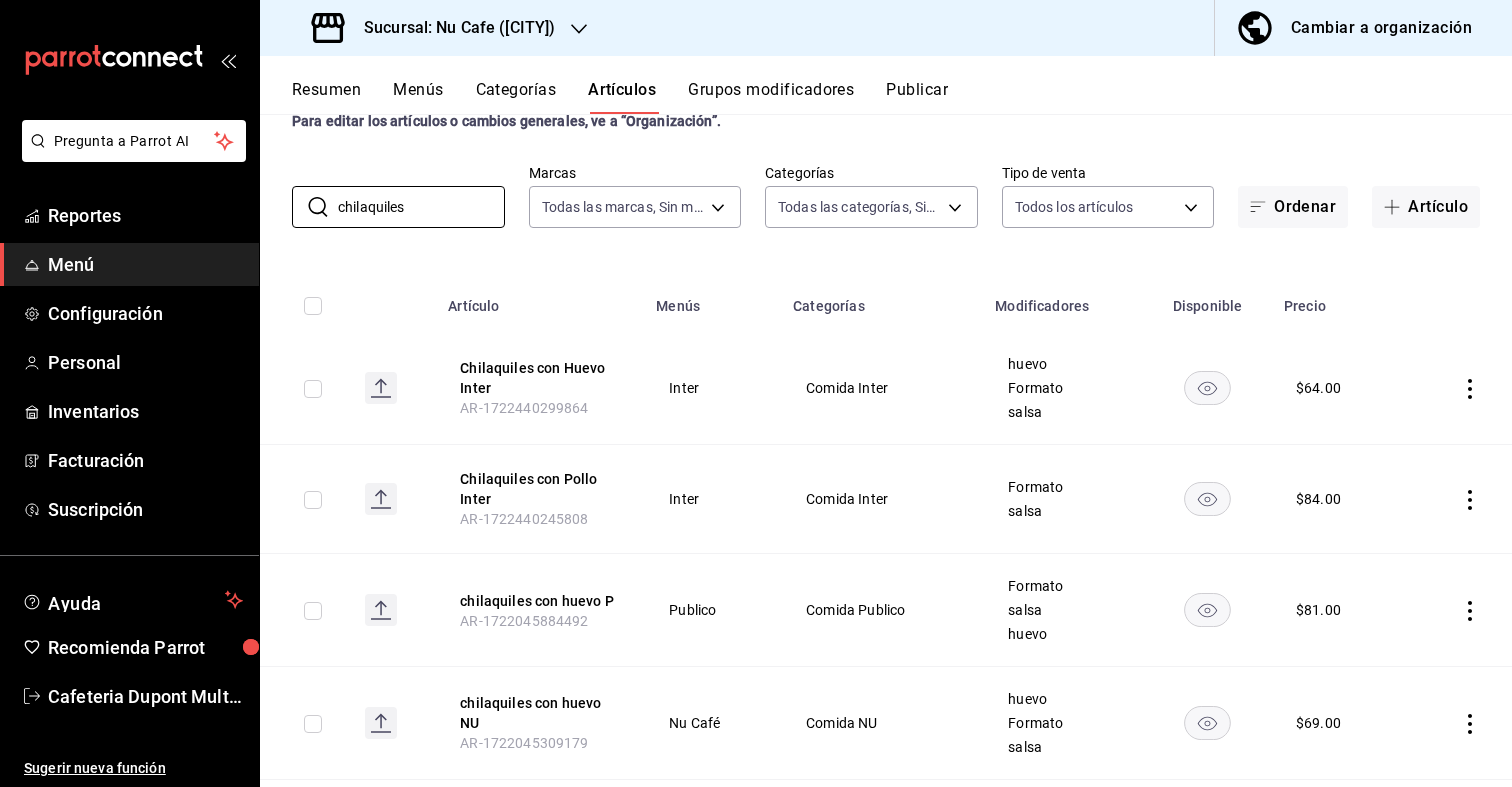 click at bounding box center [579, 28] 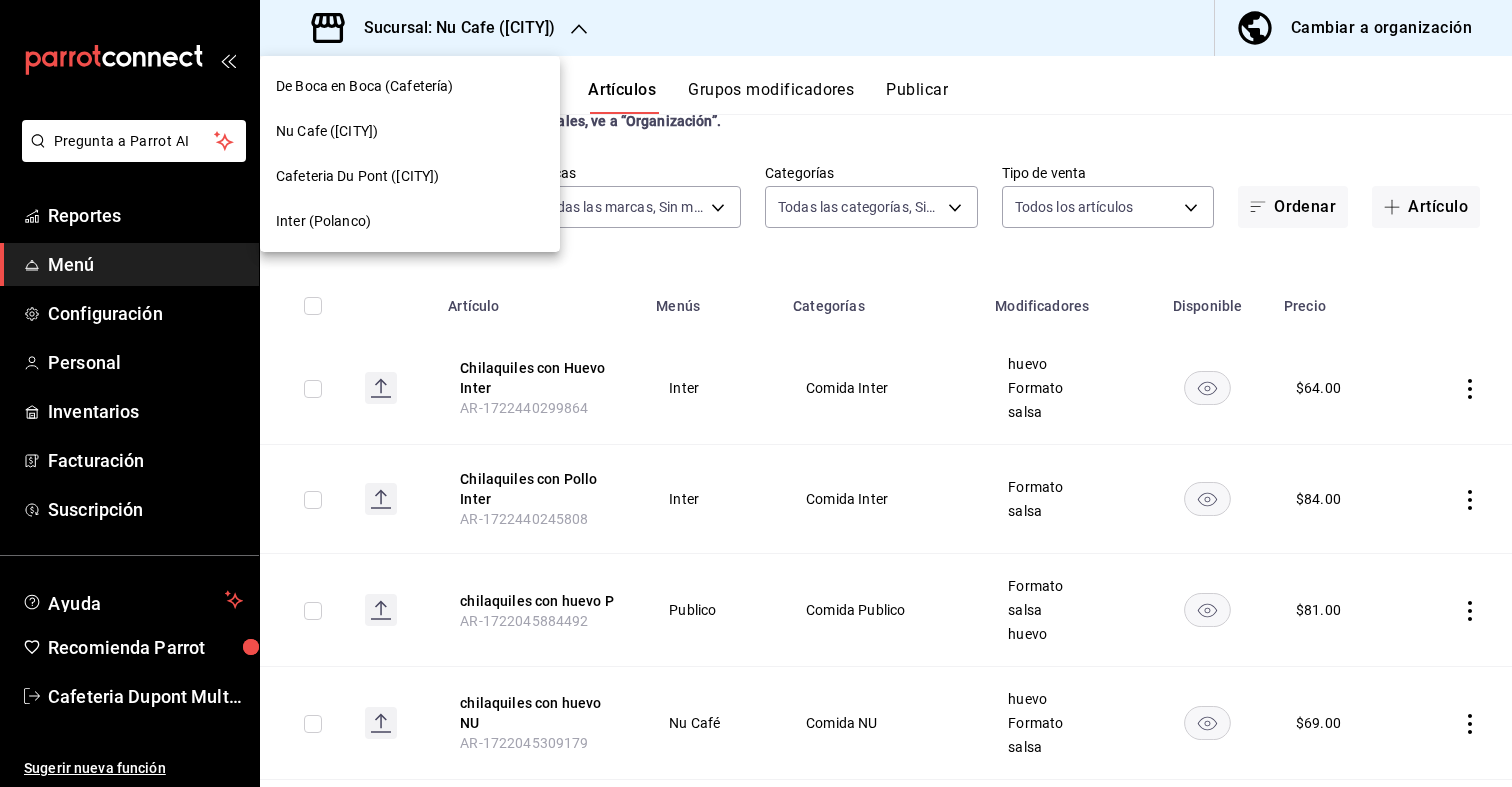 click on "Inter (Polanco)" at bounding box center (410, 221) 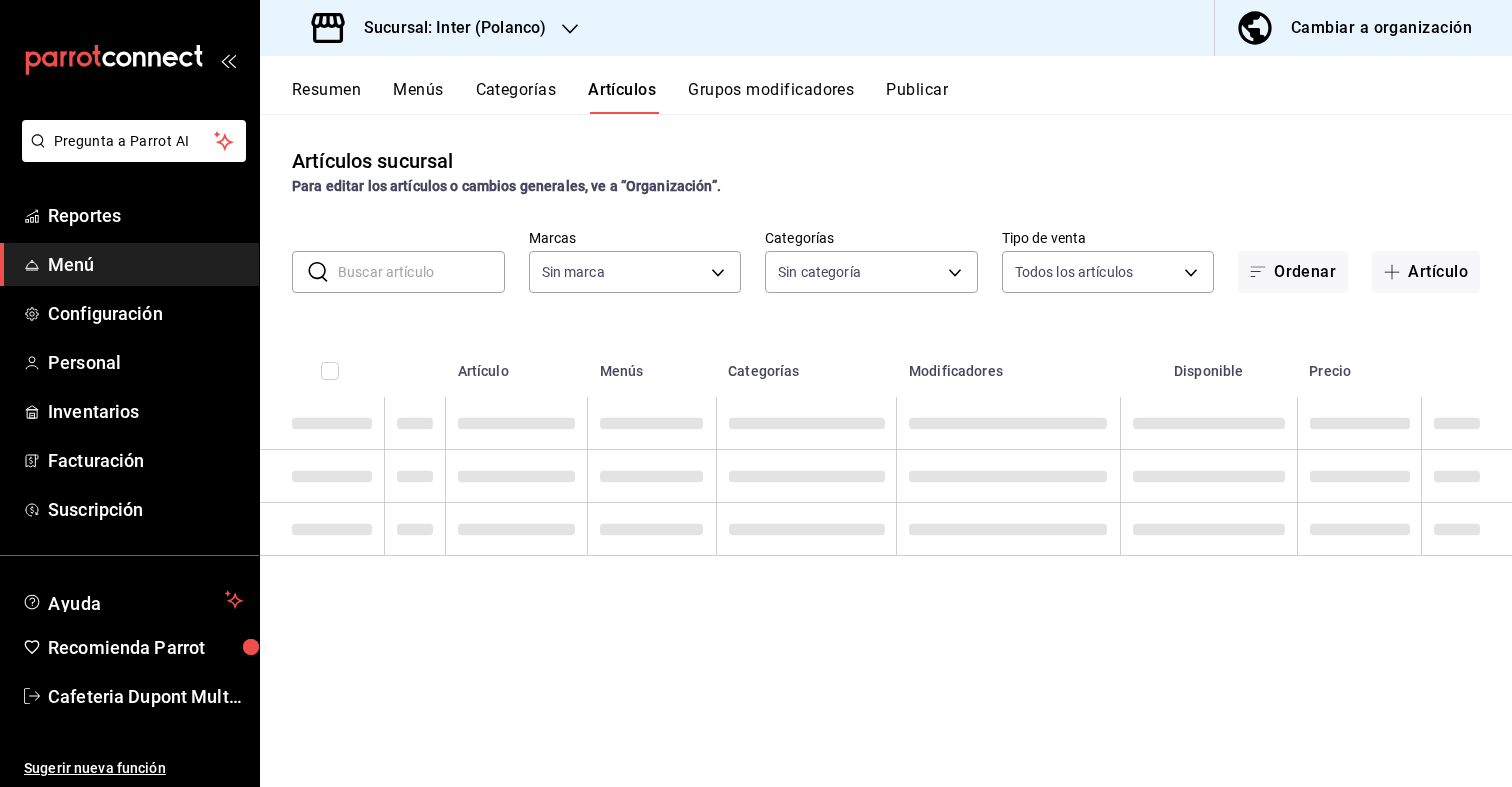 type on "a22f98e6-325f-4293-924e-6fed97b22470" 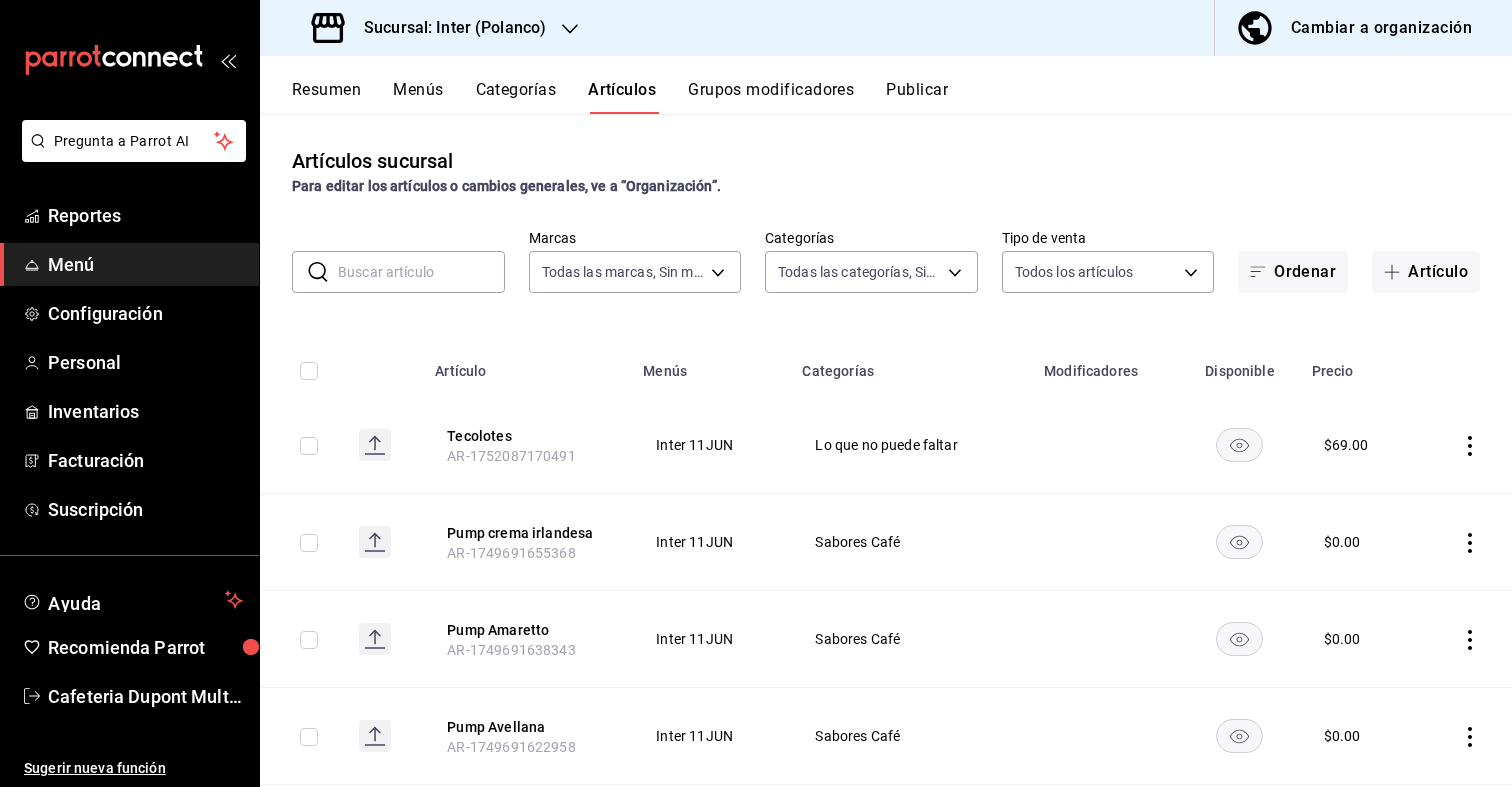 scroll, scrollTop: 30, scrollLeft: 0, axis: vertical 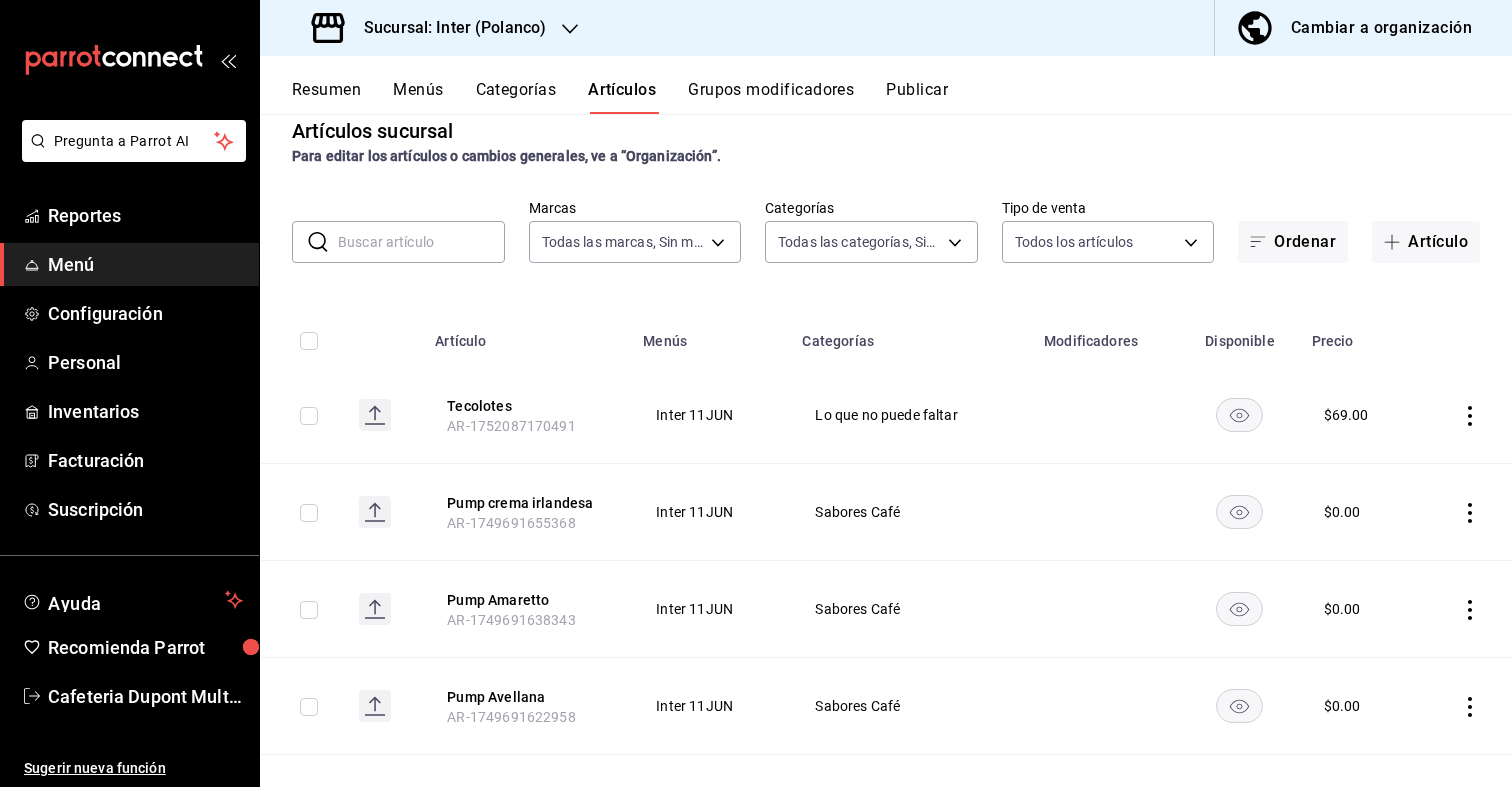 click at bounding box center (421, 242) 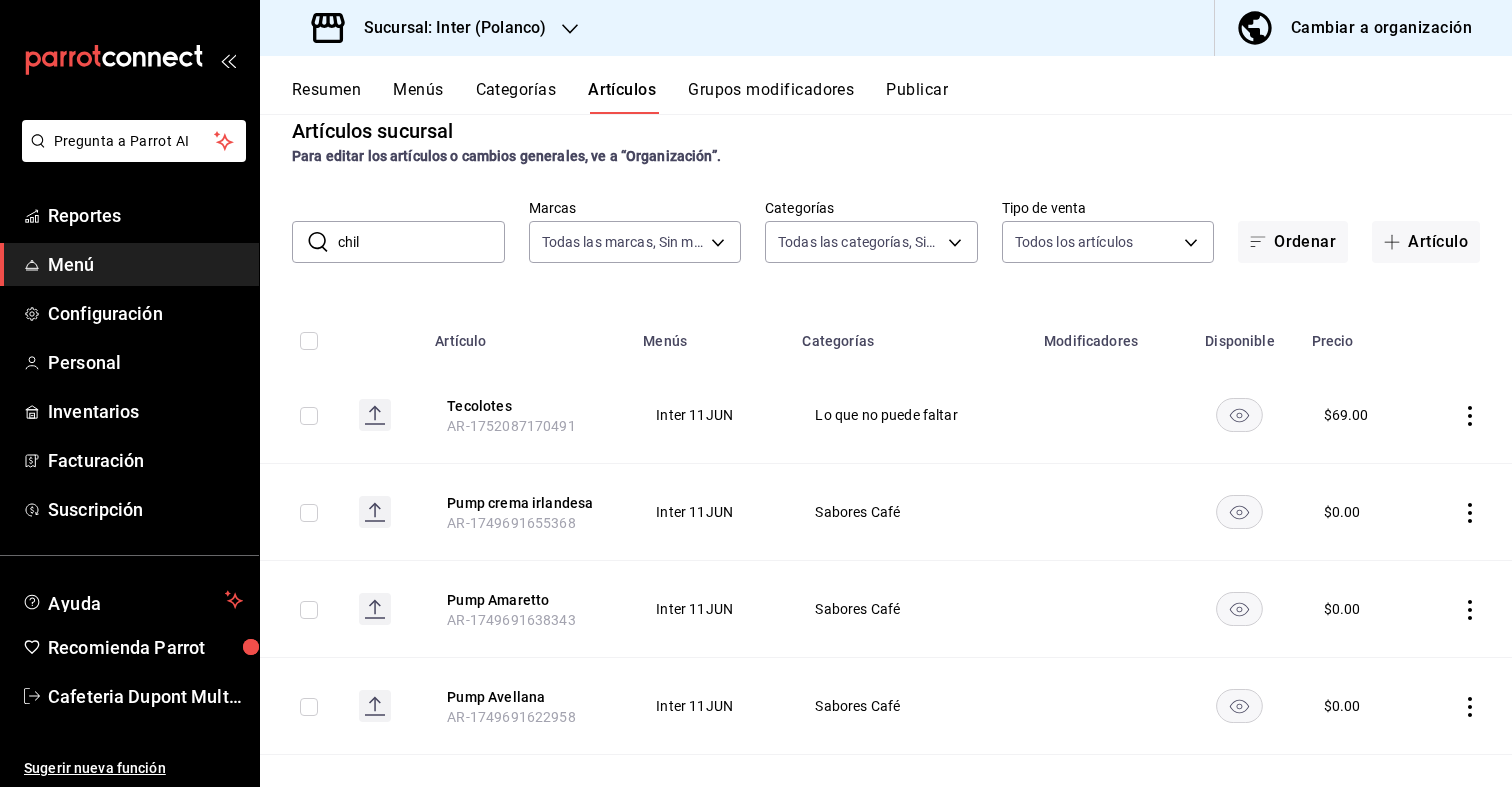 scroll, scrollTop: 0, scrollLeft: 0, axis: both 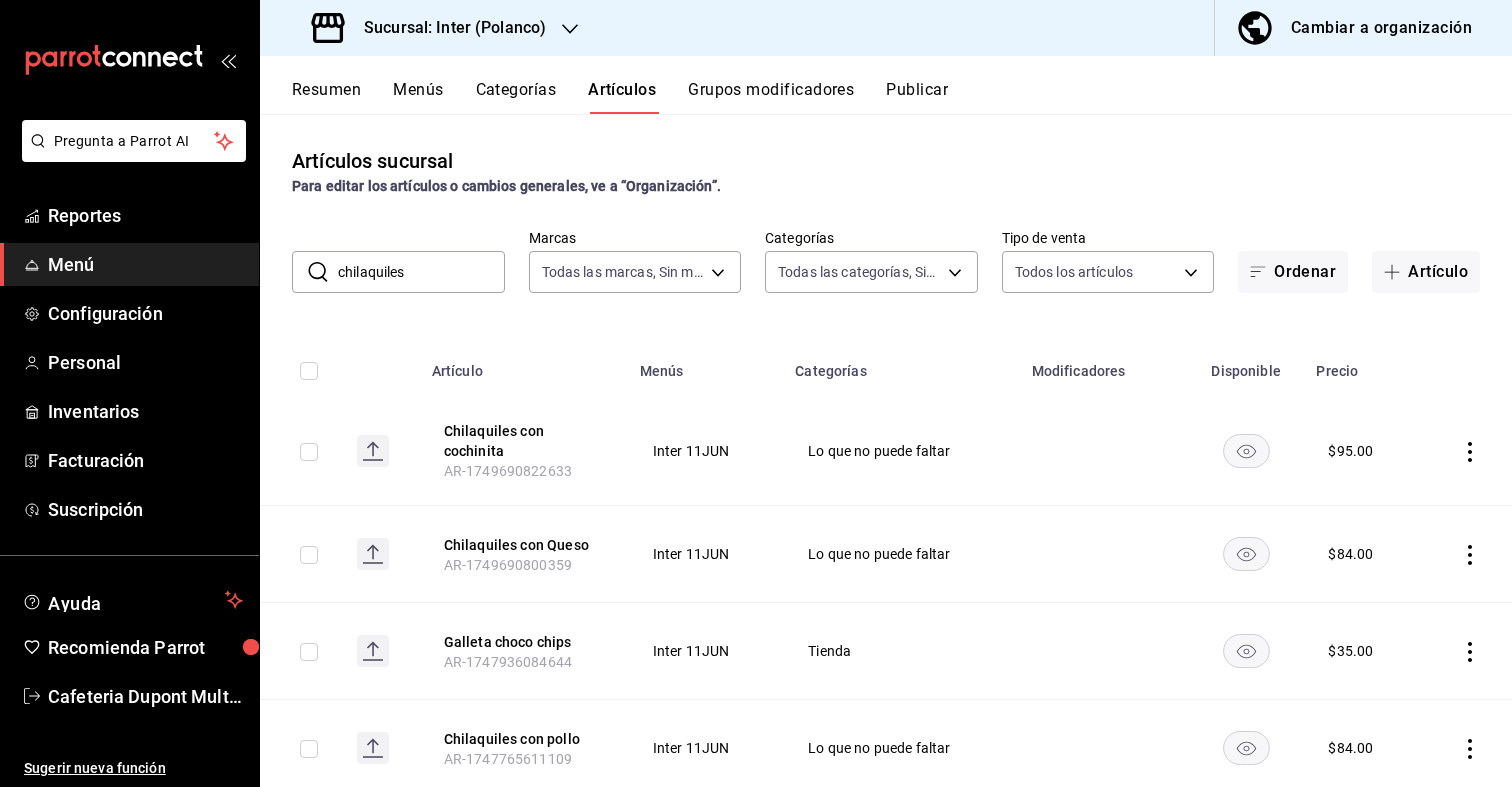 type on "chilaquiles" 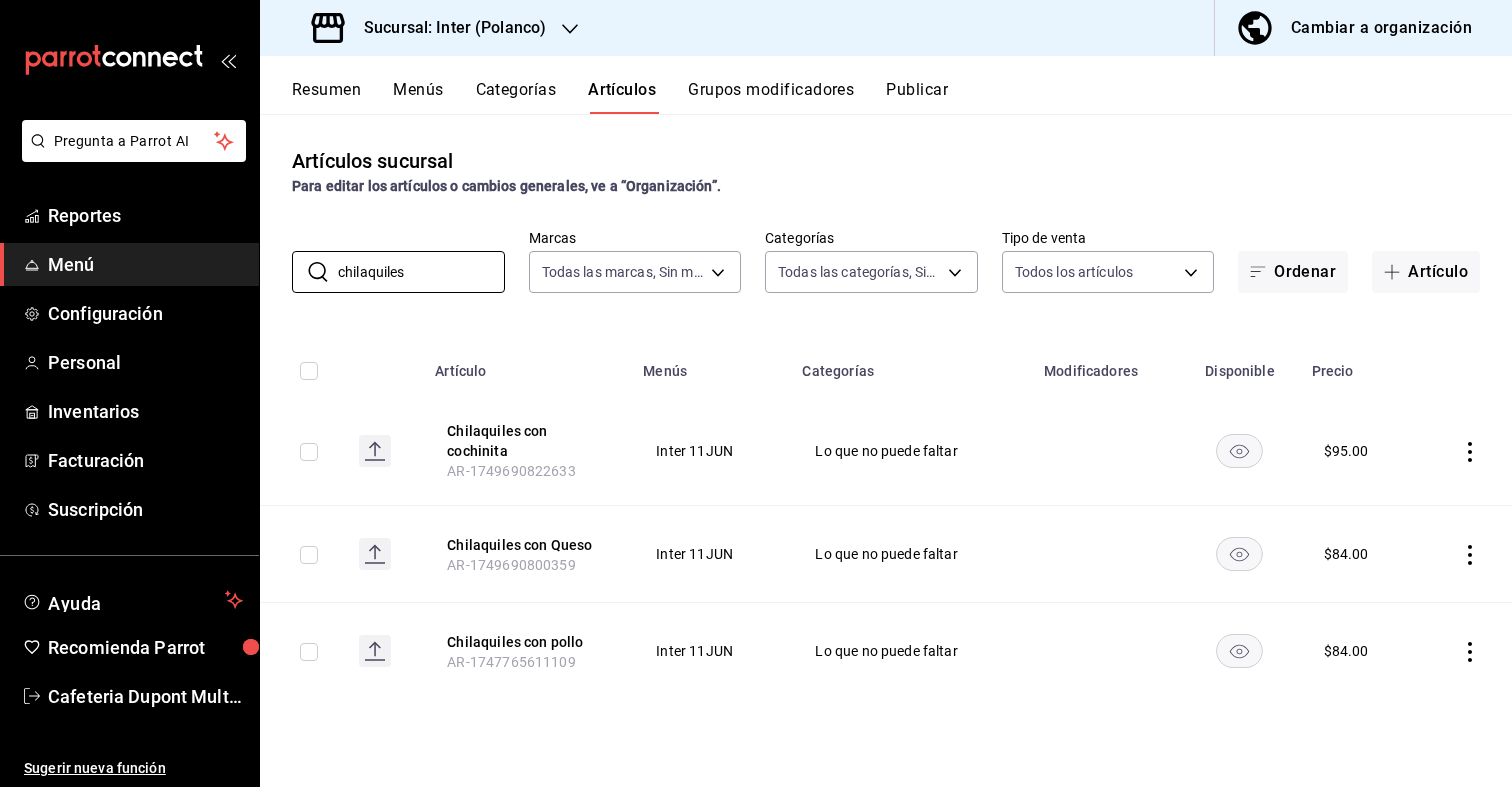 click on "Sucursal: Inter (Polanco)" at bounding box center (431, 28) 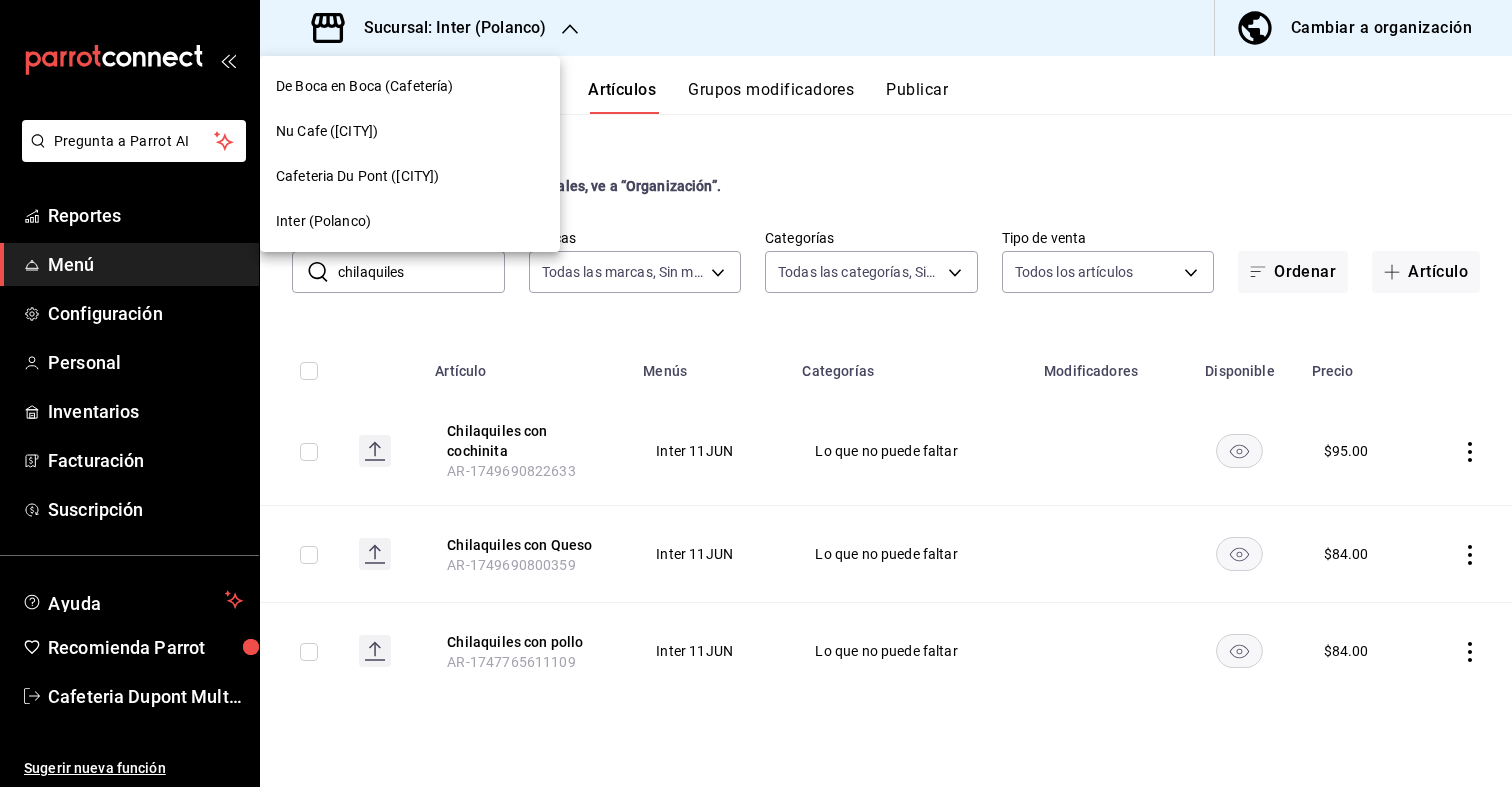 click on "Cafeteria Du Pont ([CITY])" at bounding box center [357, 176] 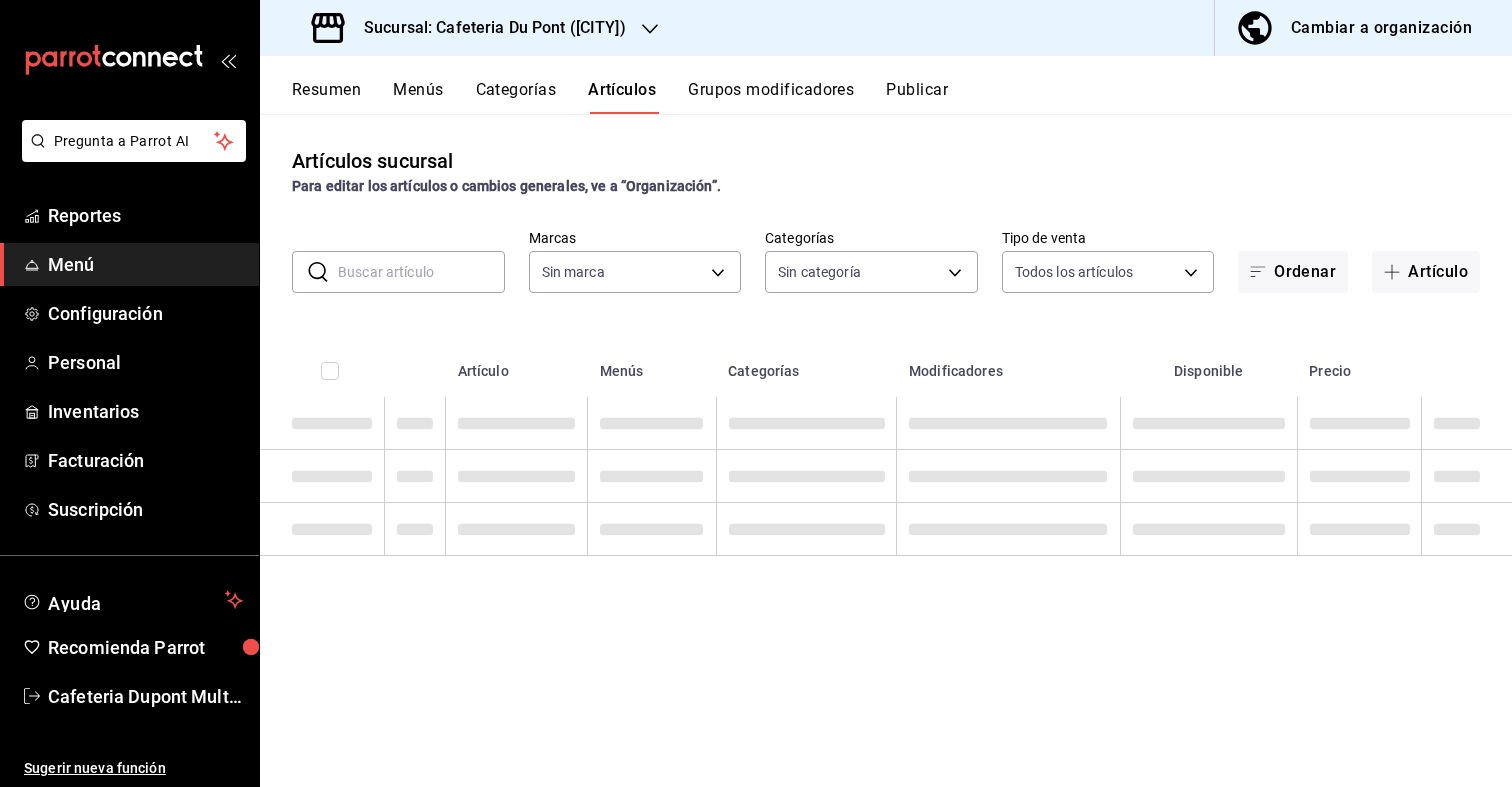 type on "03234600-dbf0-4e52-b833-2cd86aed28b4" 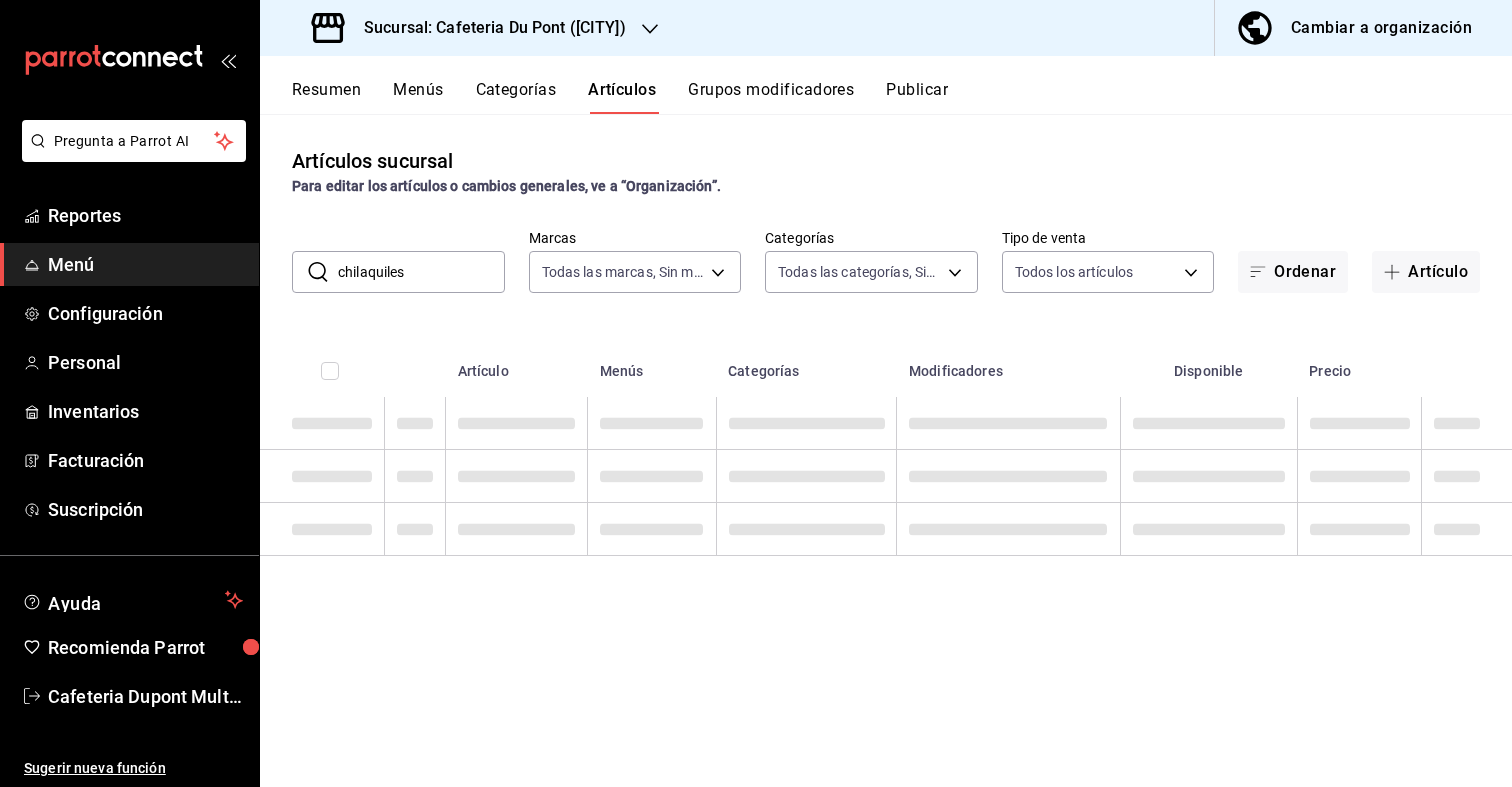 type on "chilaquiles" 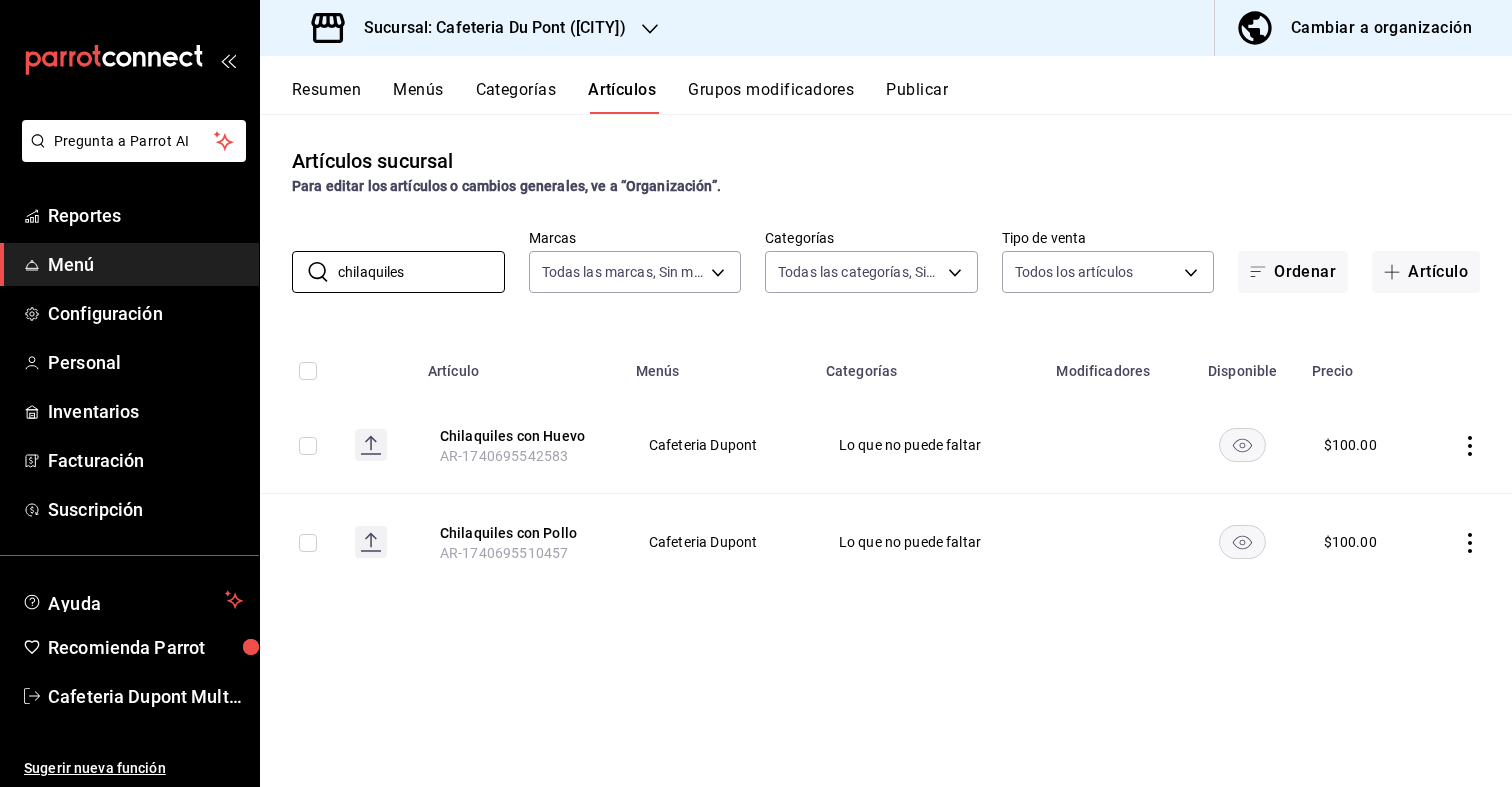 click 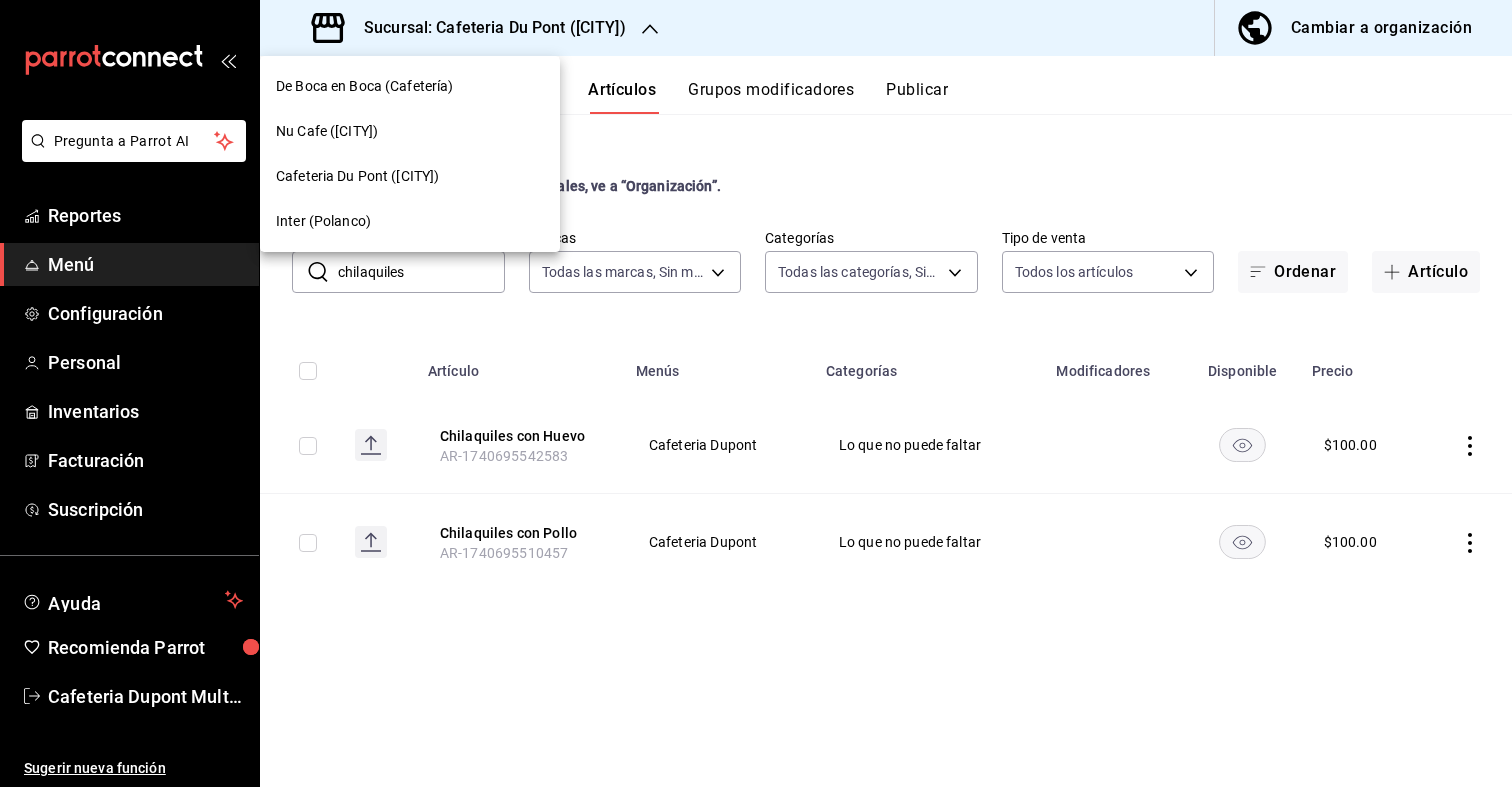 click on "Nu Cafe ([CITY])" at bounding box center [327, 131] 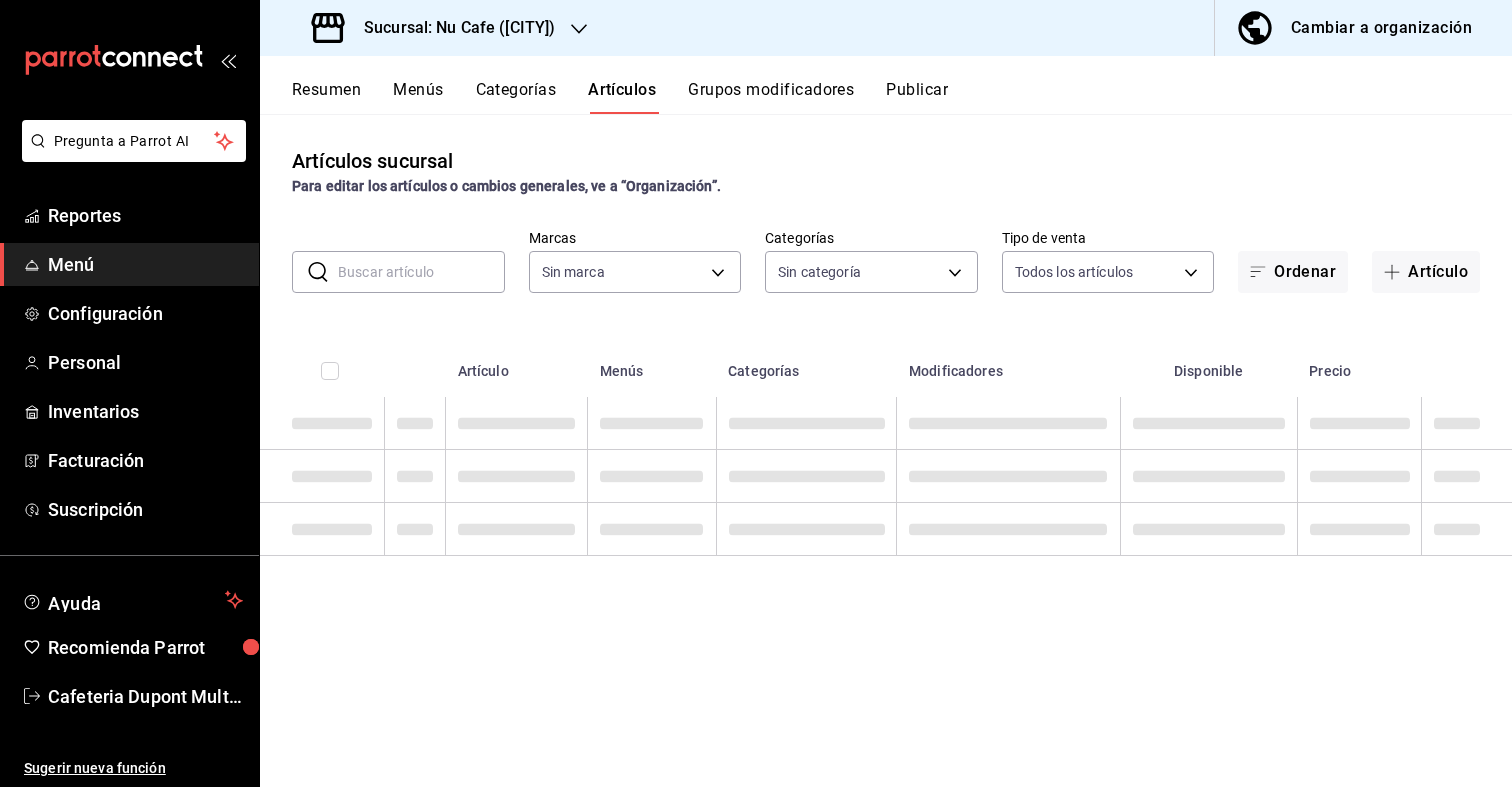 type on "AR-1749690800359" 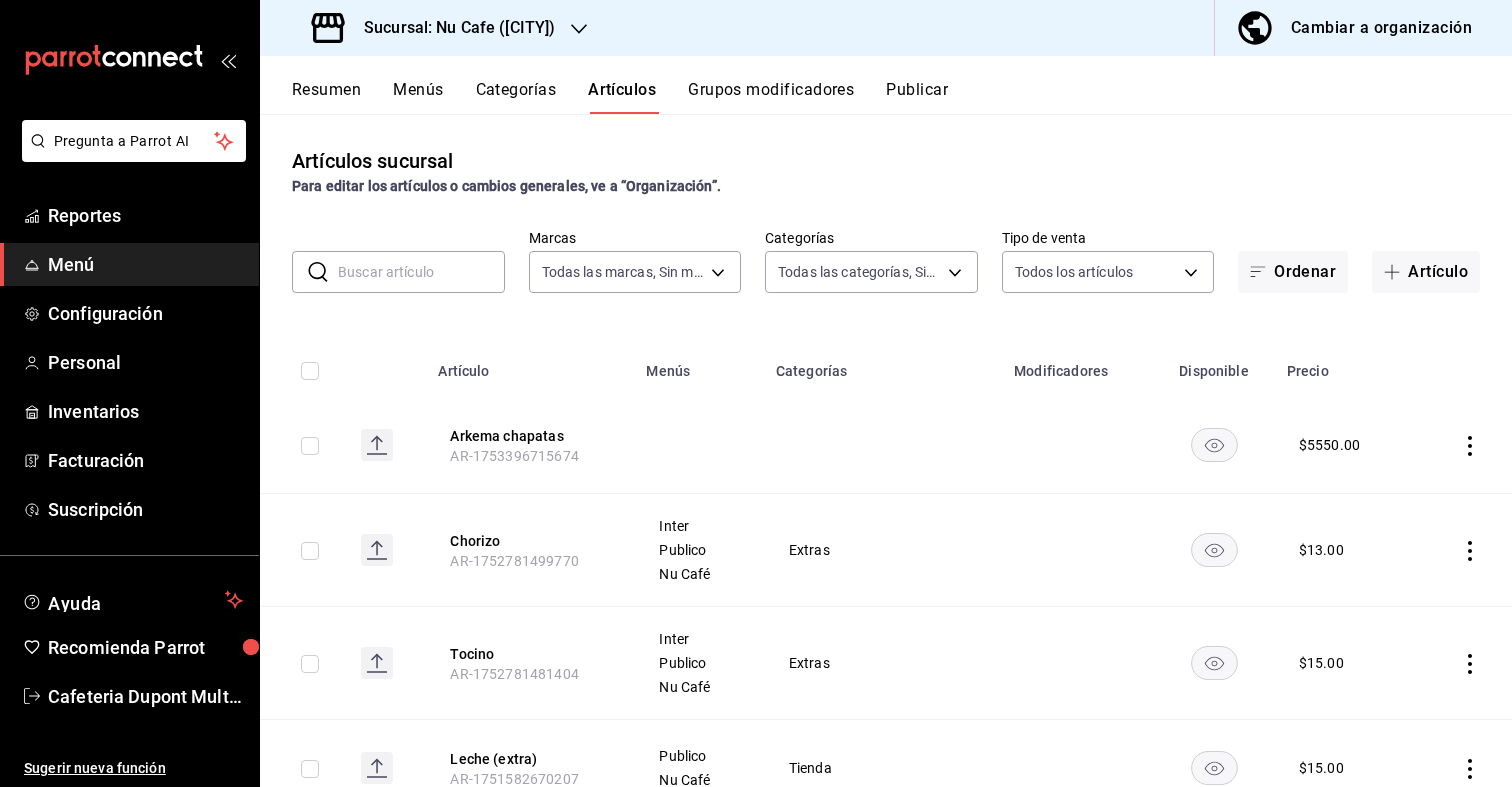 click at bounding box center [421, 272] 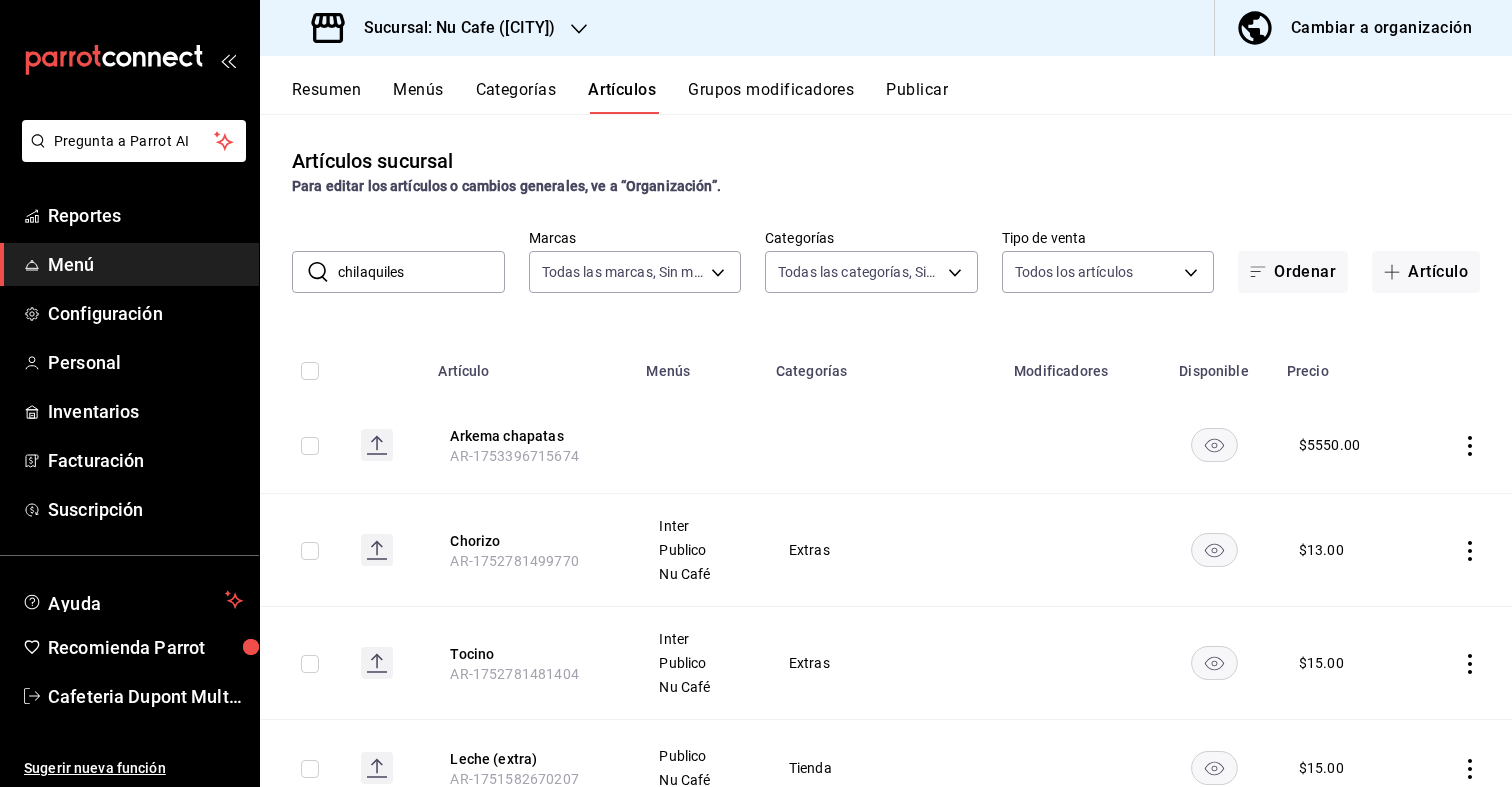 type on "chilaquiles" 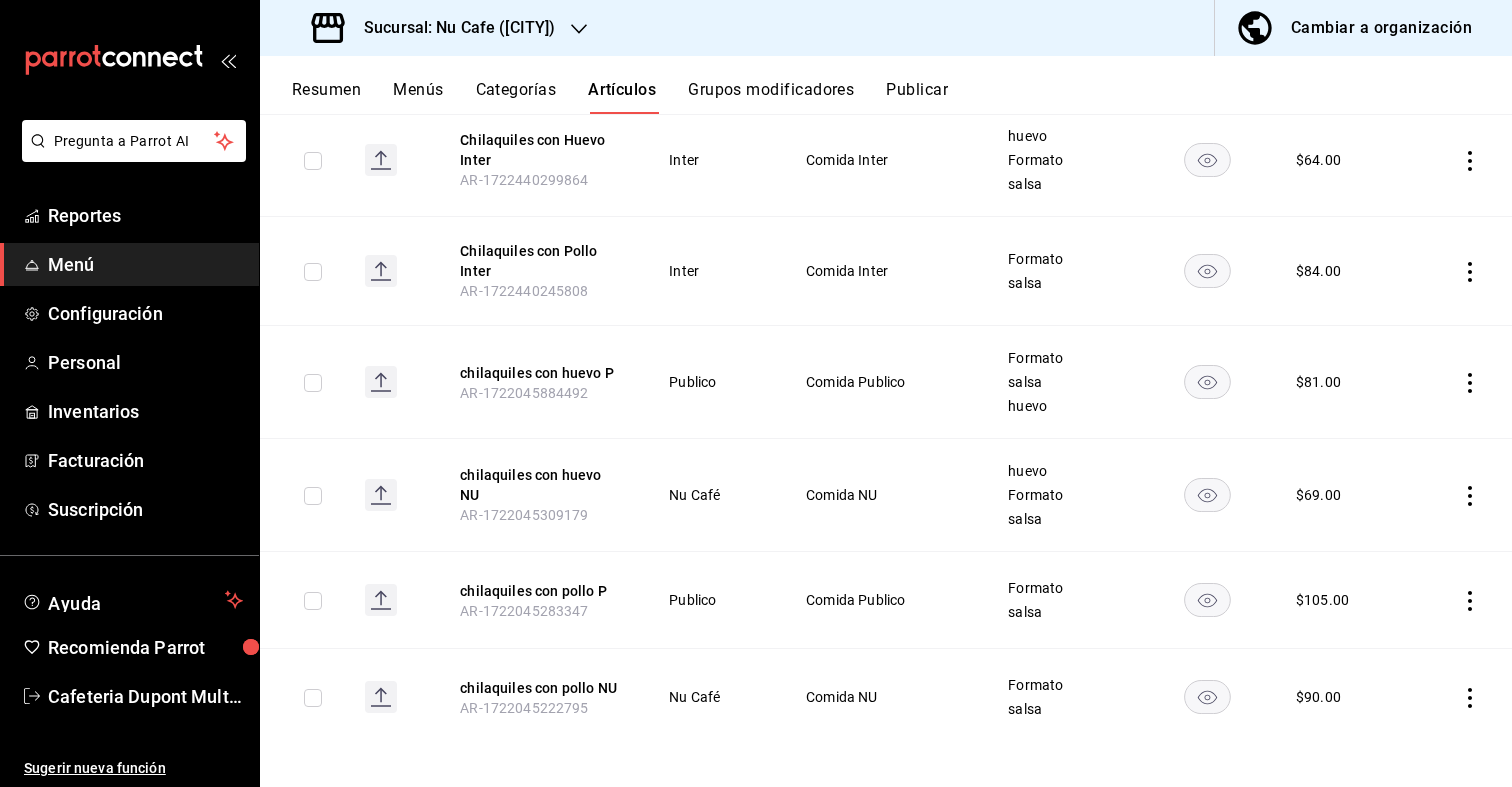scroll, scrollTop: 300, scrollLeft: 0, axis: vertical 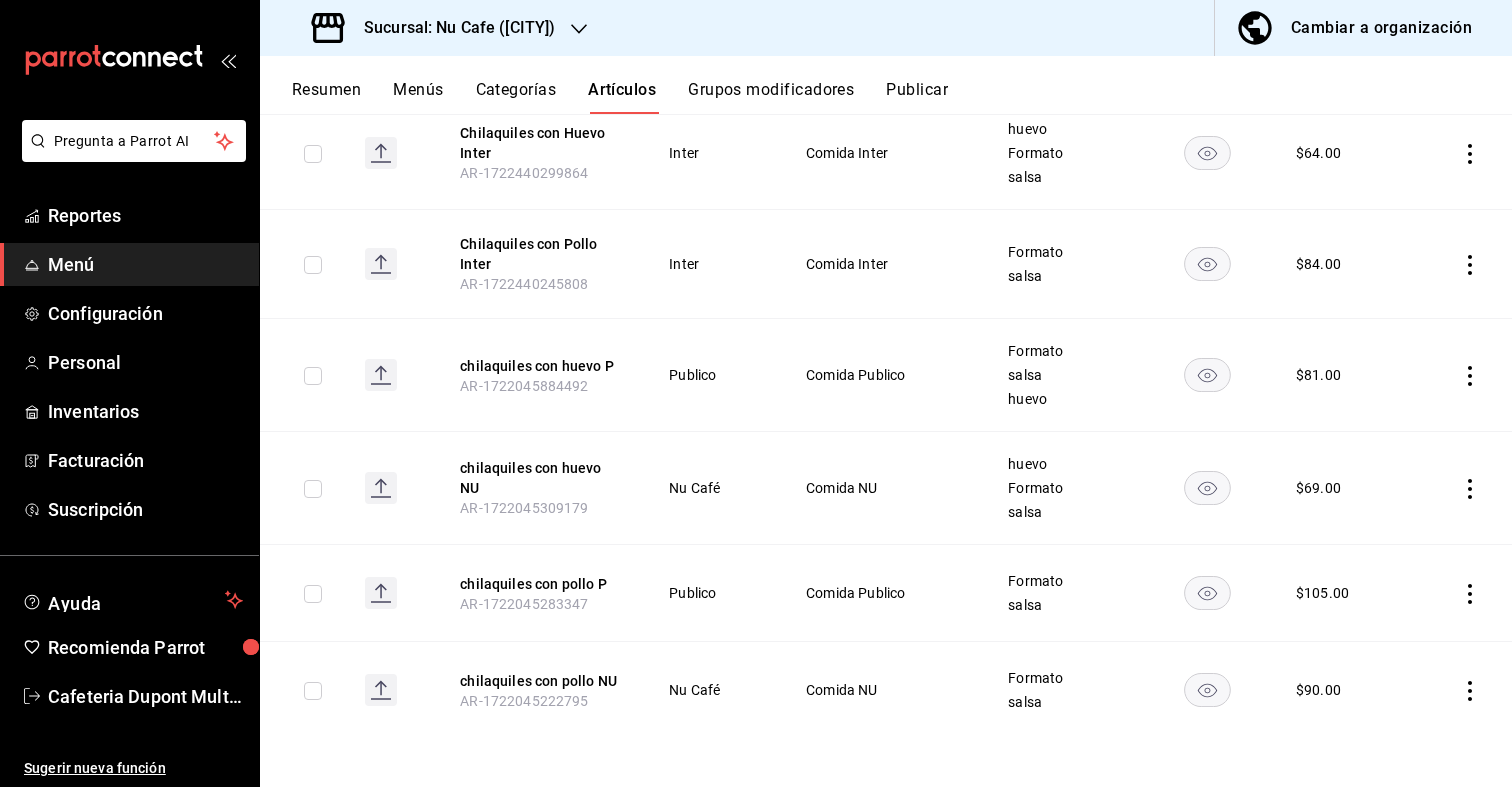 click on "Sucursal: Nu Cafe ([CITY])" at bounding box center [451, 28] 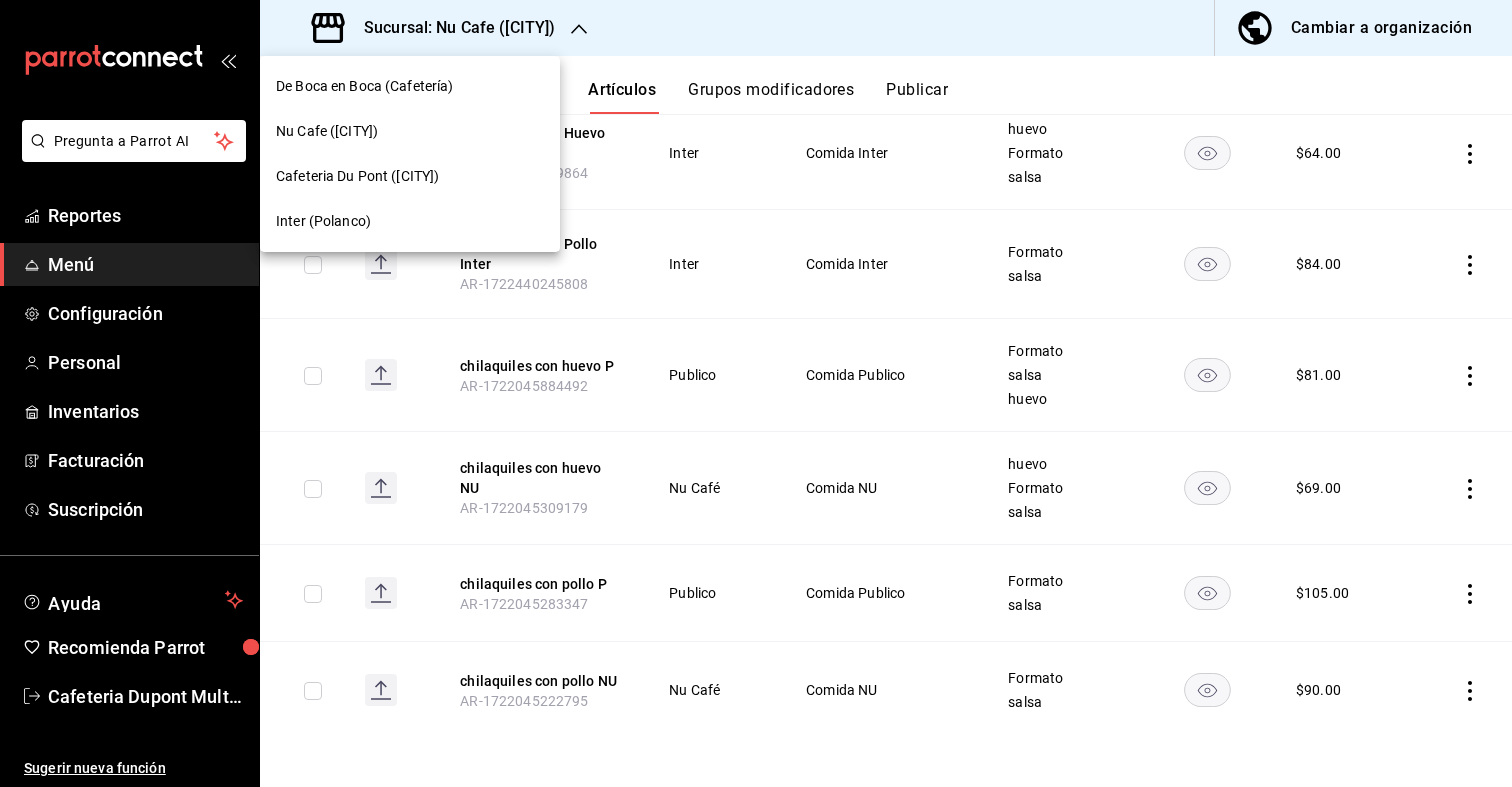 click on "Inter (Polanco)" at bounding box center [410, 221] 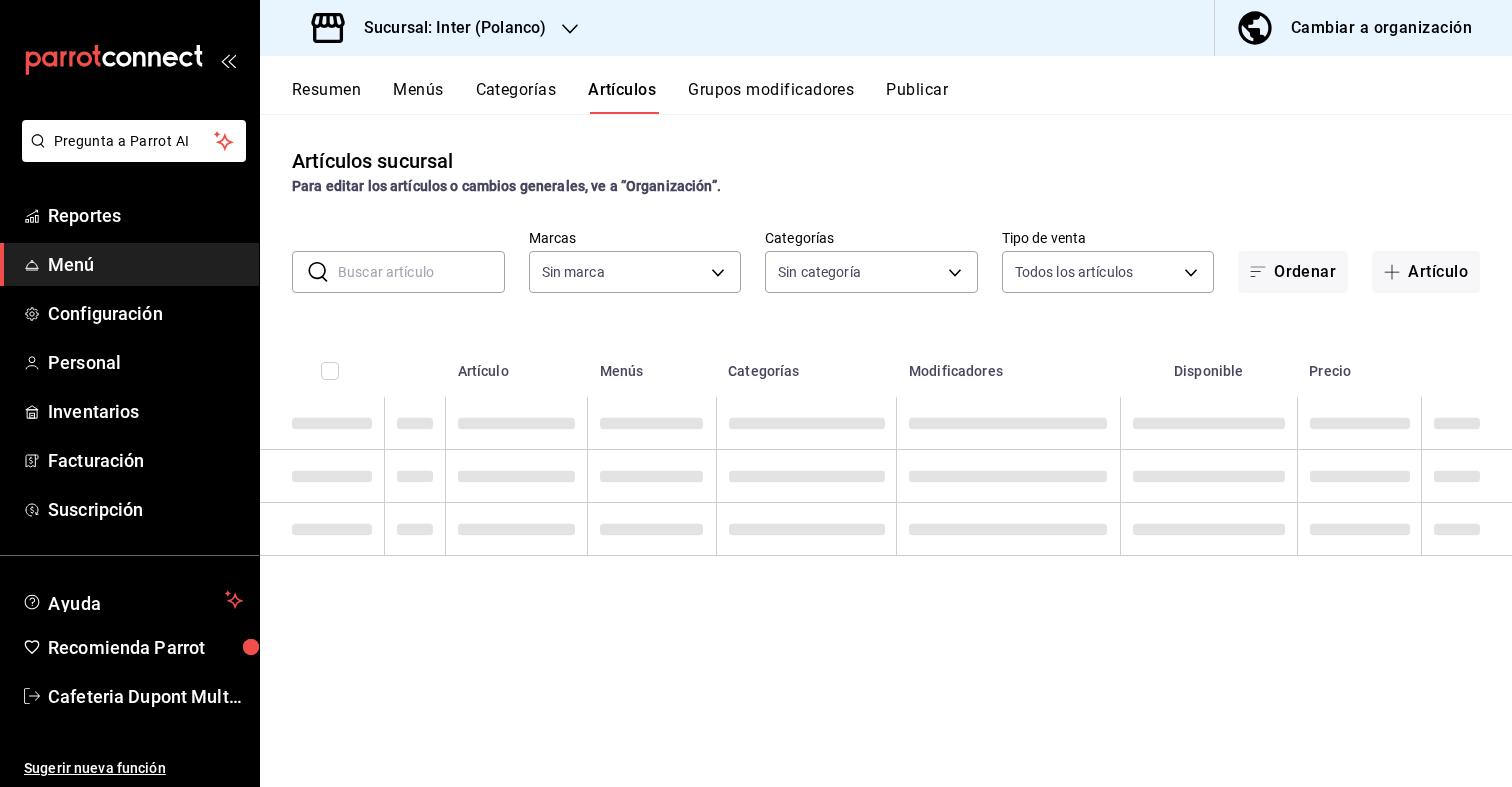 type on "a22f98e6-325f-4293-924e-6fed97b22470" 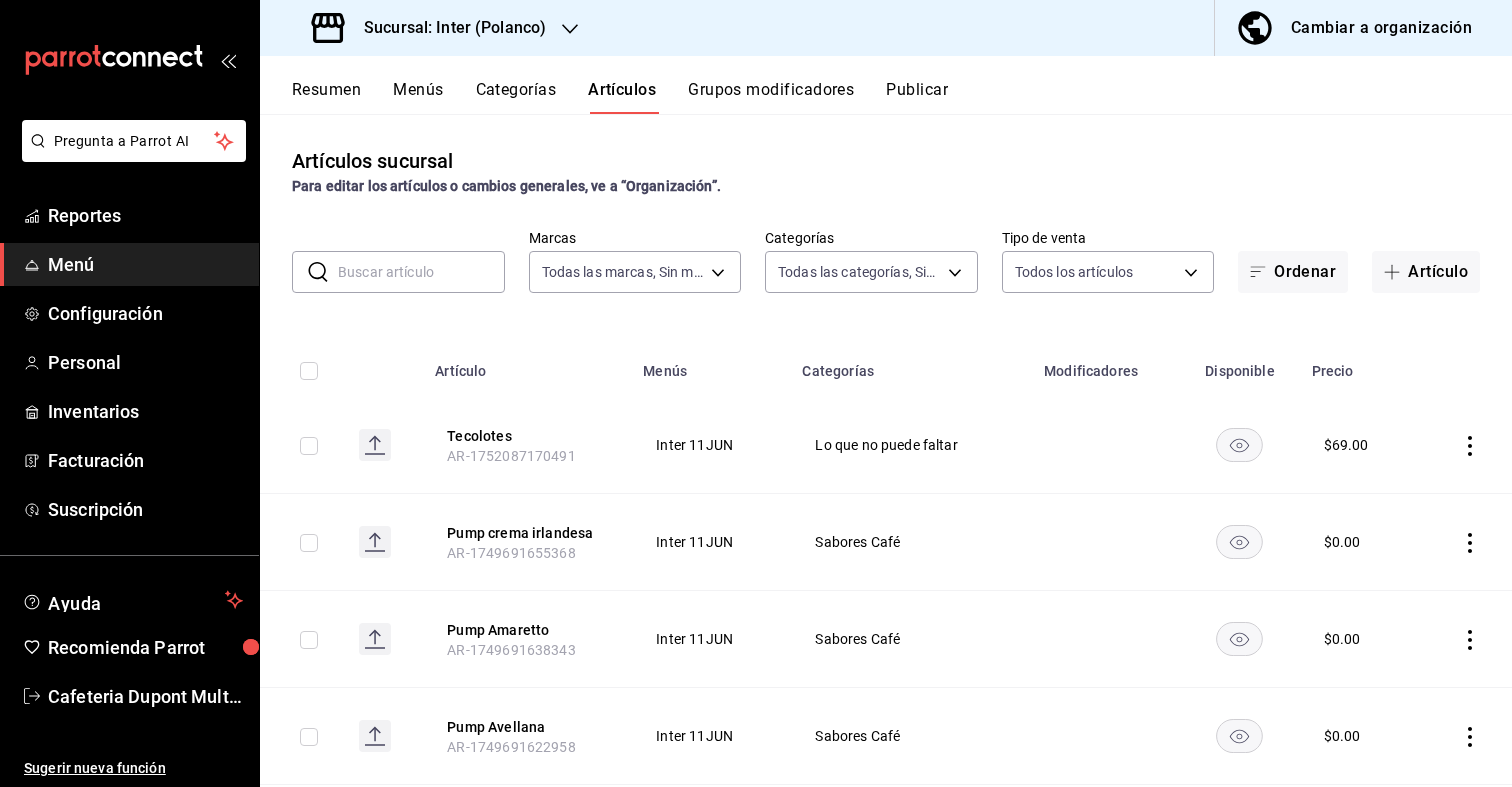type on "bff11573-8288-425e-8a69-b3f5f84299b1,f592ace0-87a9-4565-a19c-ed486b3f4afa,9f45e247-268f-4bae-a037-b0684a4cd0c8,c8ea31b6-1108-4eef-89c4-16ee542cb727,b128741e-62d4-42a0-a124-6e727a3e4980,e73b6660-037c-4bcb-9ce8-86bea2479f17,3ff8eeac-54c7-4d55-9eae-0a6a3377d77a,d1a9a93f-fb5b-4908-8089-11db38add252,67aaab43-6871-450c-a0f3-29b4a7e40f31,a7861f73-8a6c-42ae-bc62-5026a01dbff8,35b5bea5-ba8e-4a5f-a402-7a2463866587,a264ccf9-5bad-4676-9c4f-e82fd058d011,8ea0526d-68c6-471c-bf4c-437ba519a94a,8f619dea-d139-4b82-a0ea-3ac17e4fd540,d1f7e70f-171c-40a4-815f-142f6e9accb0,f335c44a-510b-43d4-8196-07531959efc7,1a37d767-a274-4f00-b69d-316c81416cf4,06f72cf6-ef02-4edd-a480-e6417b5317b7,b6a9434a-0c85-47bb-a6d5-34028e7fc2b2,60253407-c5d6-4700-b19c-0f80ea1540e1,76be08d7-257c-480c-a861-b2a1e5a2c5aa,ca2b48d7-bf70-471a-b3b7-57735de11fed,c938f142-144b-4699-b17a-76ccedcc5ae2,e82dfcd8-b84c-41bc-a6aa-a4eab0244695,fd9d3405-9d5a-4e3e-81e0-7f5b56fd1025,8b7ddd8f-d5fa-4720-9478-10b88d10954e,016fe2b3-0000-4f9a-8fe6-d46d8615bce2" 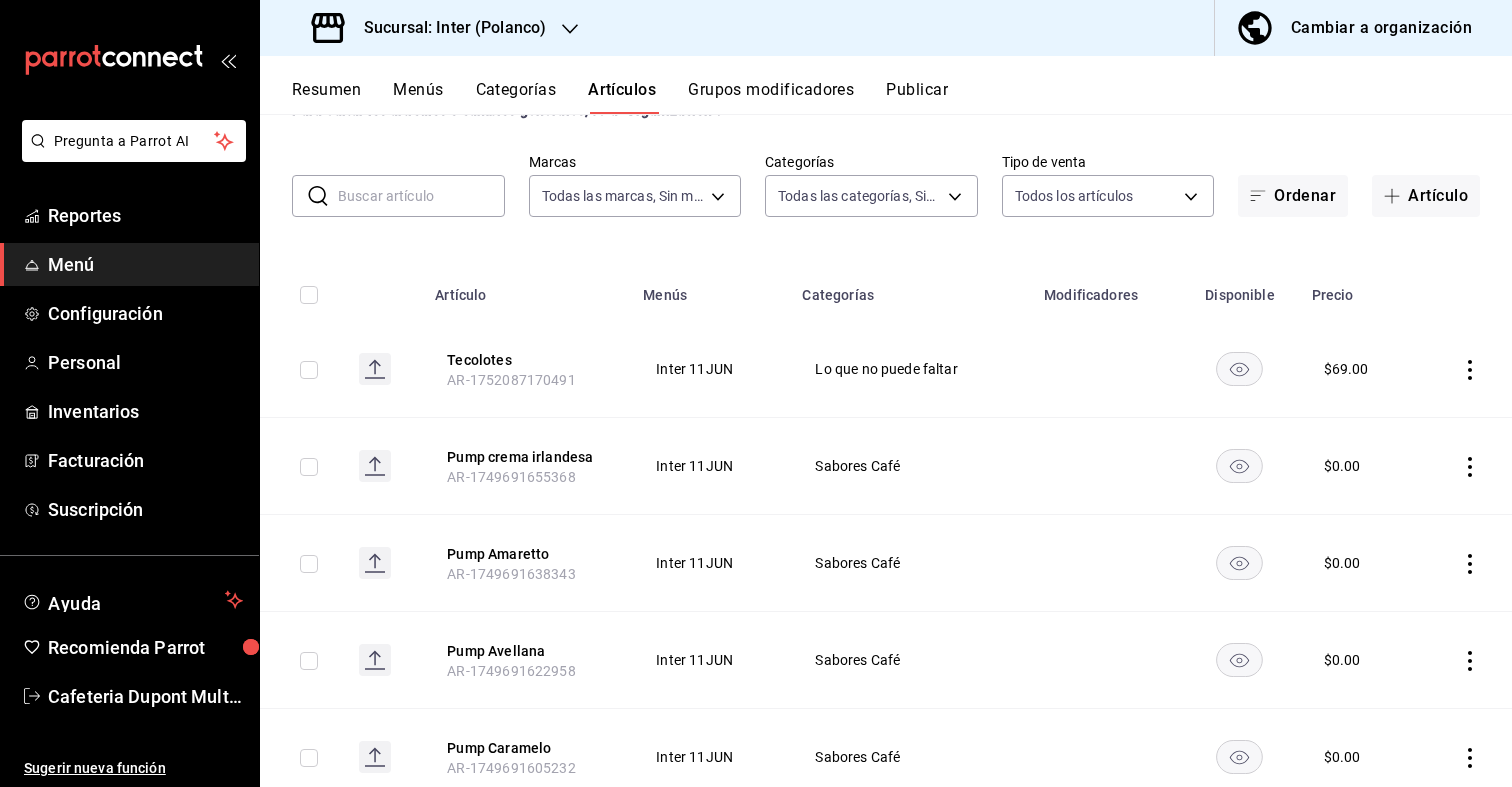 scroll, scrollTop: 0, scrollLeft: 0, axis: both 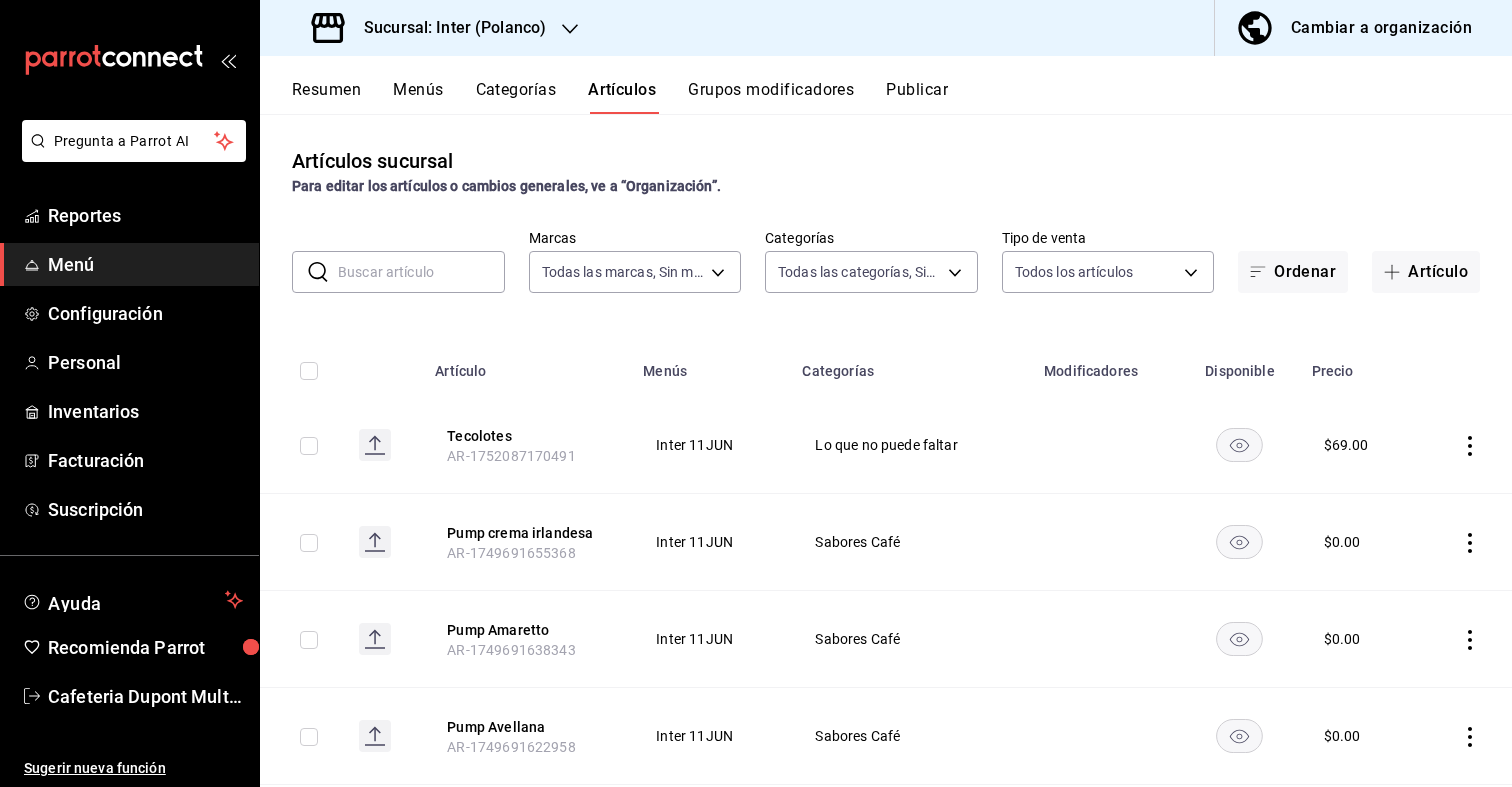 click at bounding box center [421, 272] 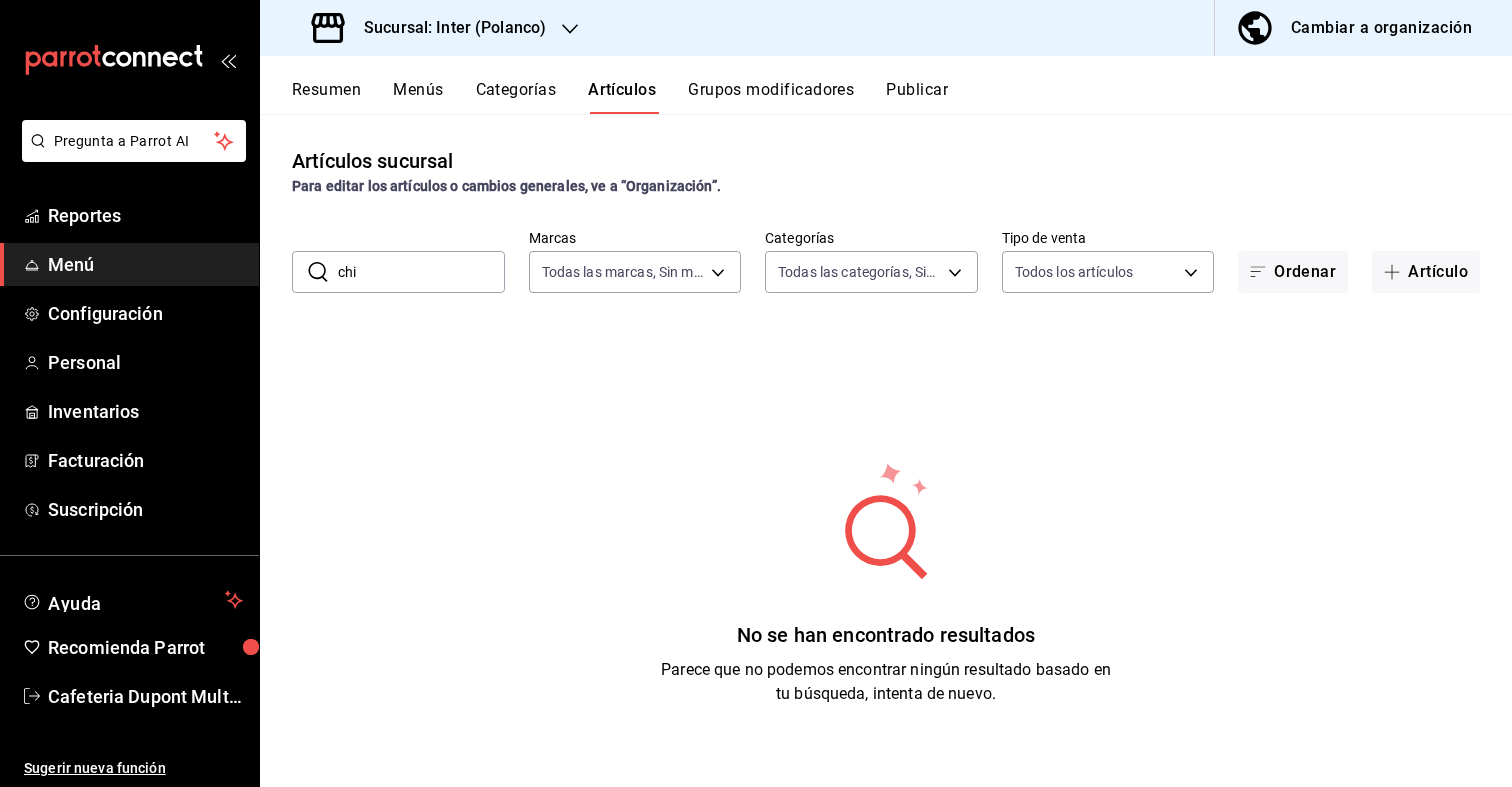 type on "chilaquiles" 